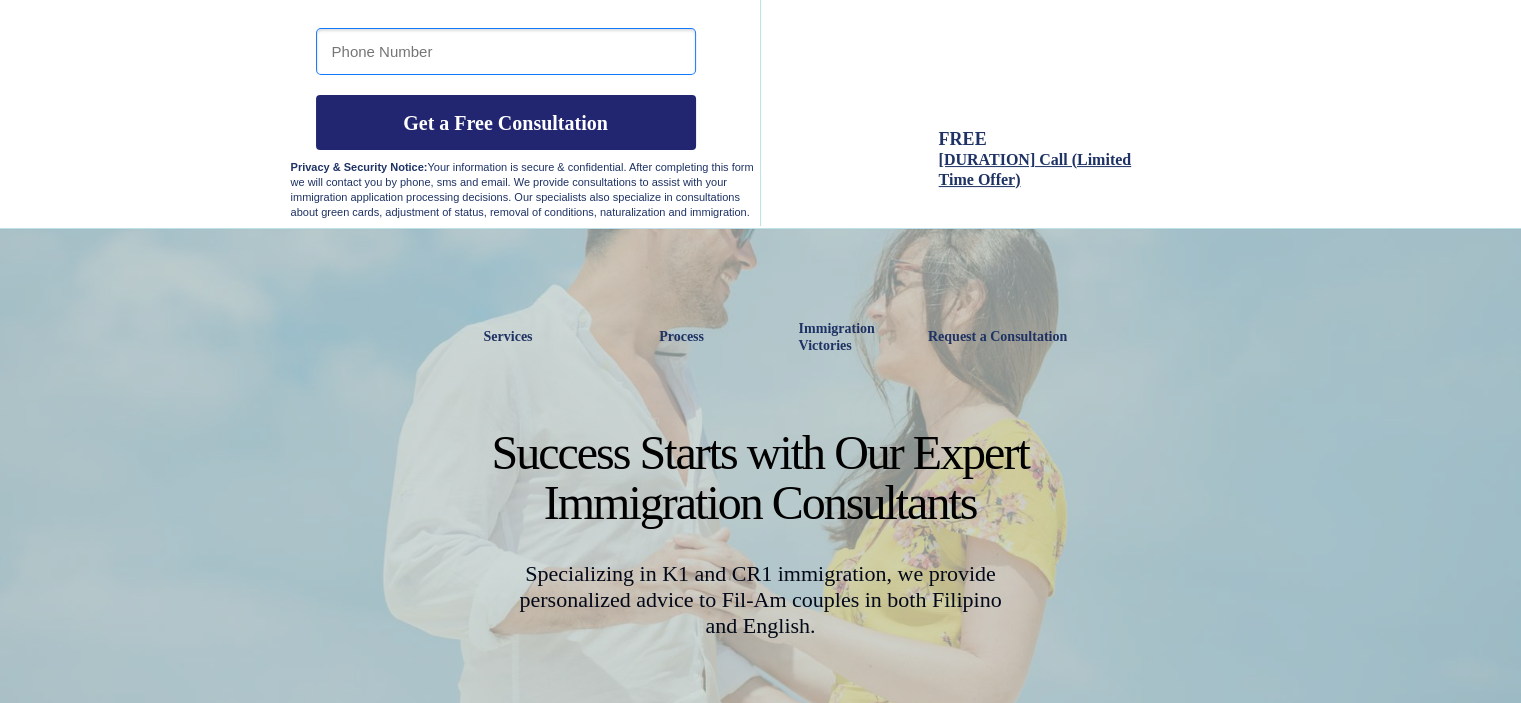 scroll, scrollTop: 400, scrollLeft: 0, axis: vertical 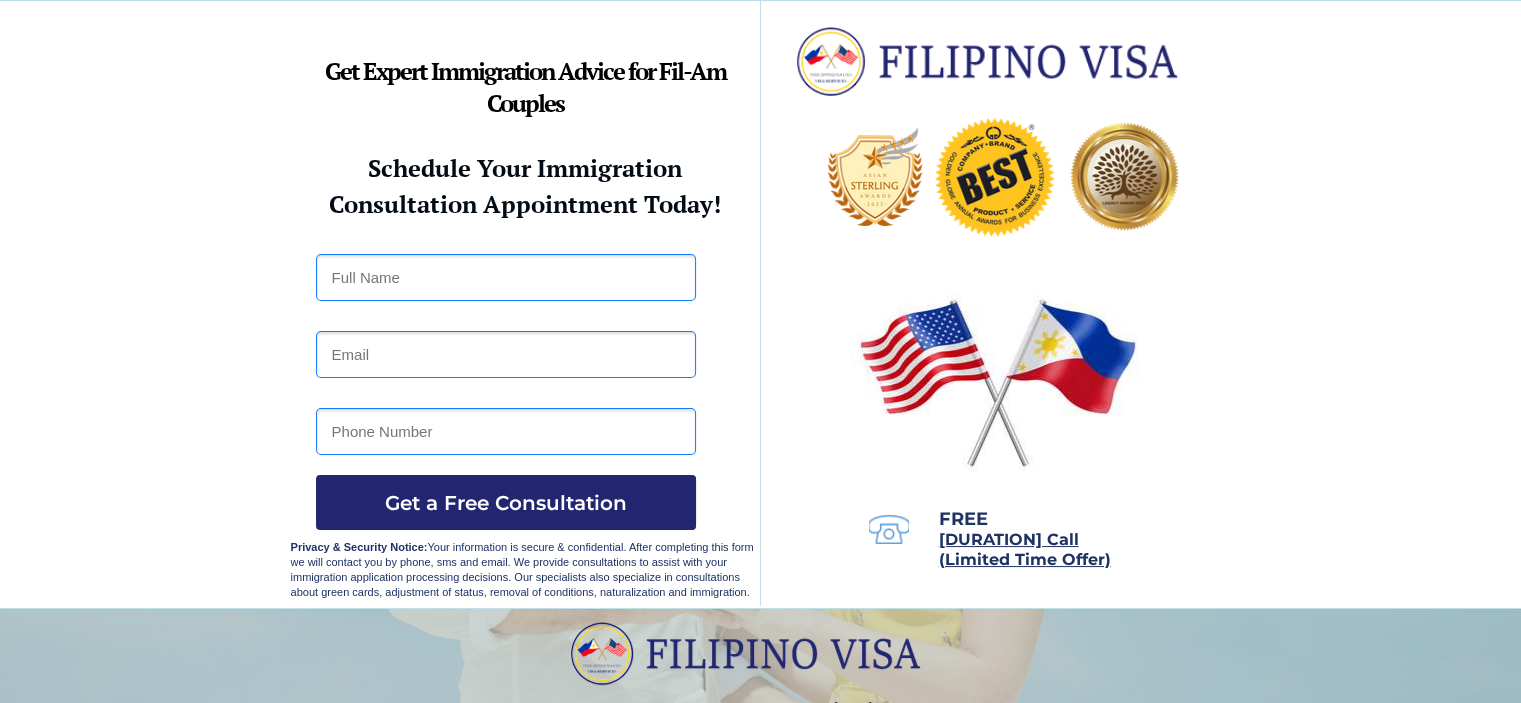 click at bounding box center [506, 277] 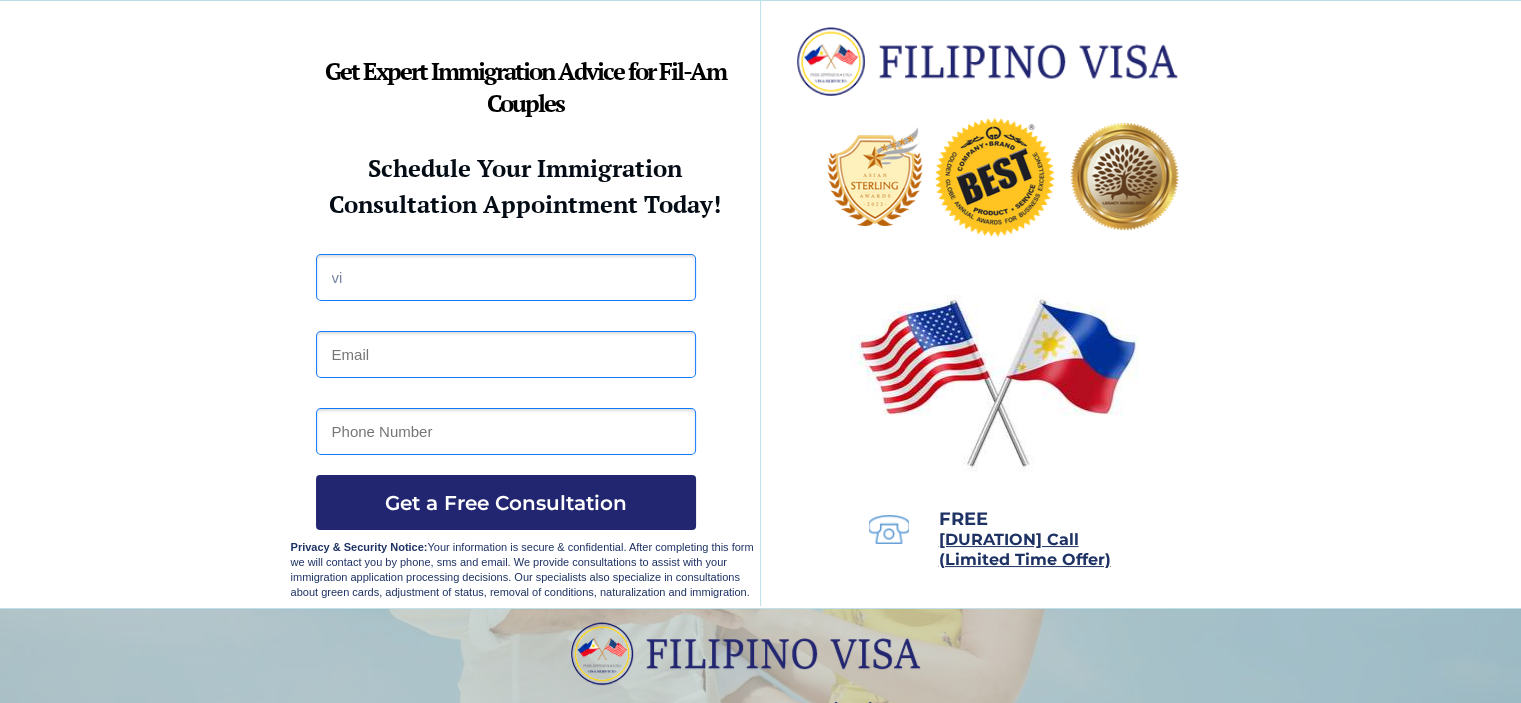 type on "v" 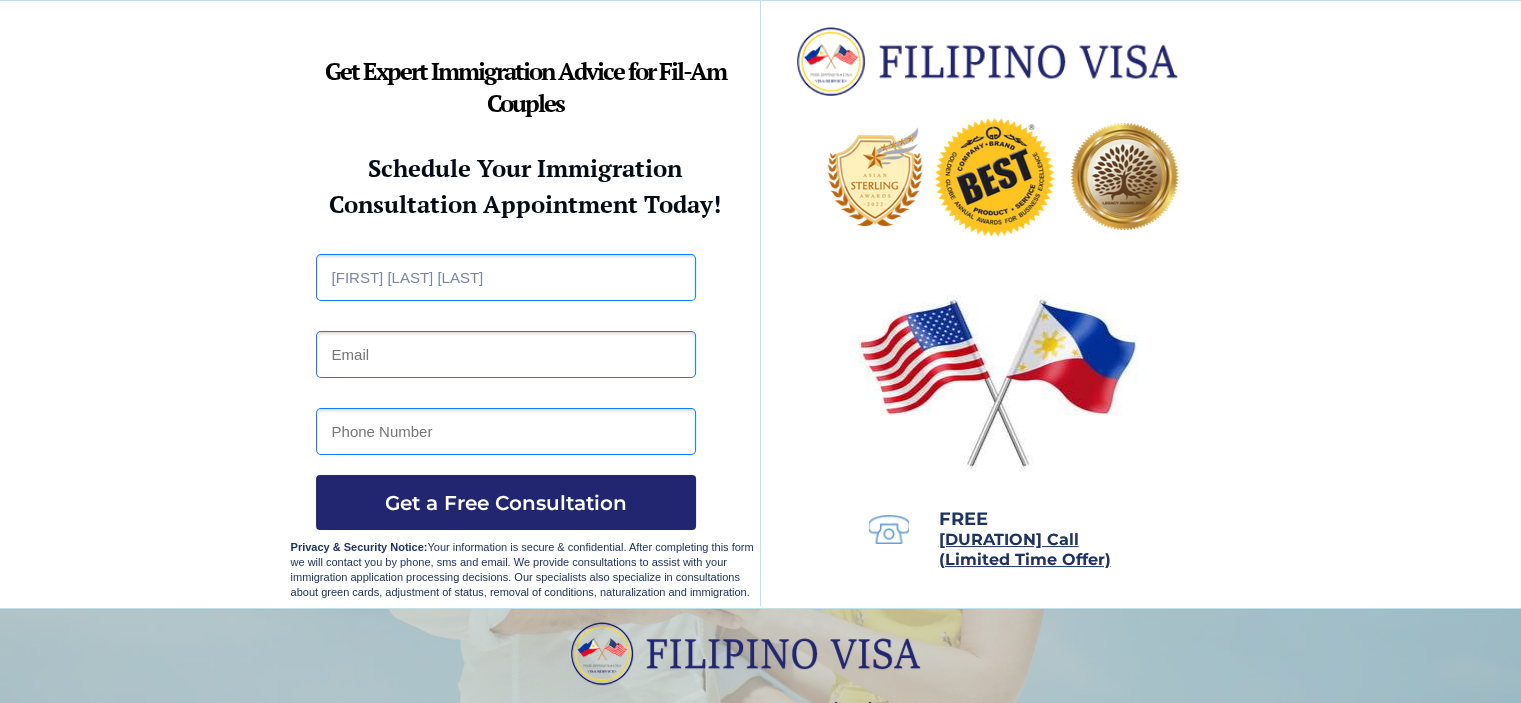 type on "[FIRST] [LAST] [LAST]" 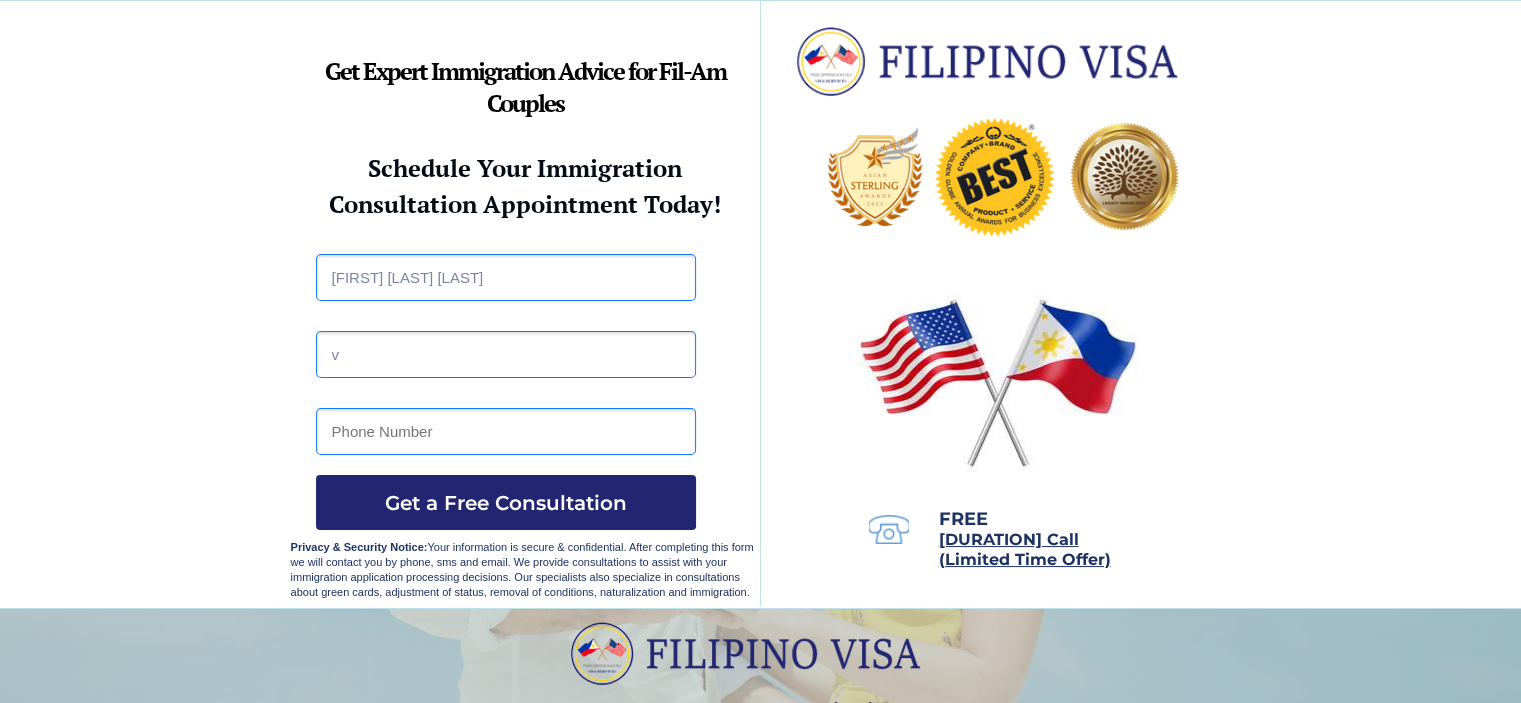 type on "[EMAIL]" 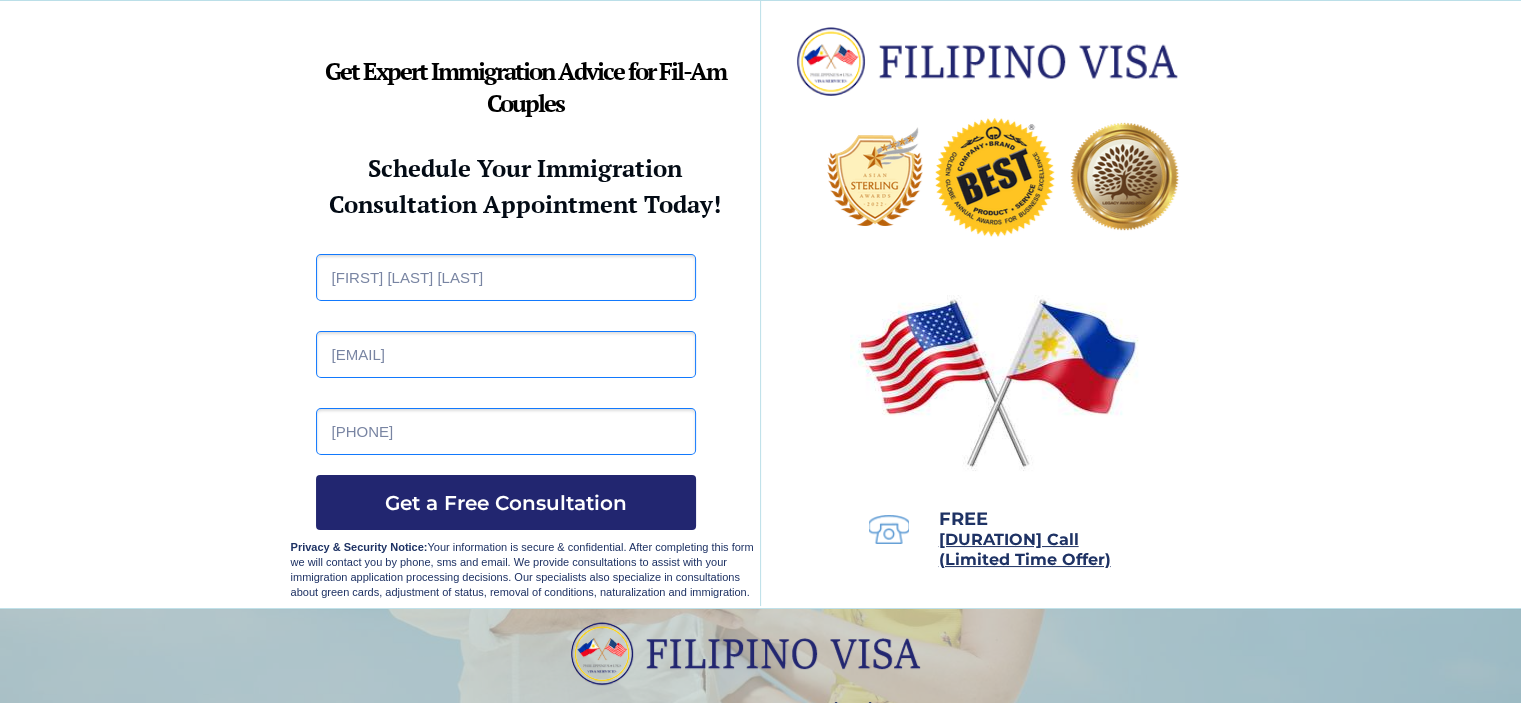 click on "[PHONE]" at bounding box center [506, 431] 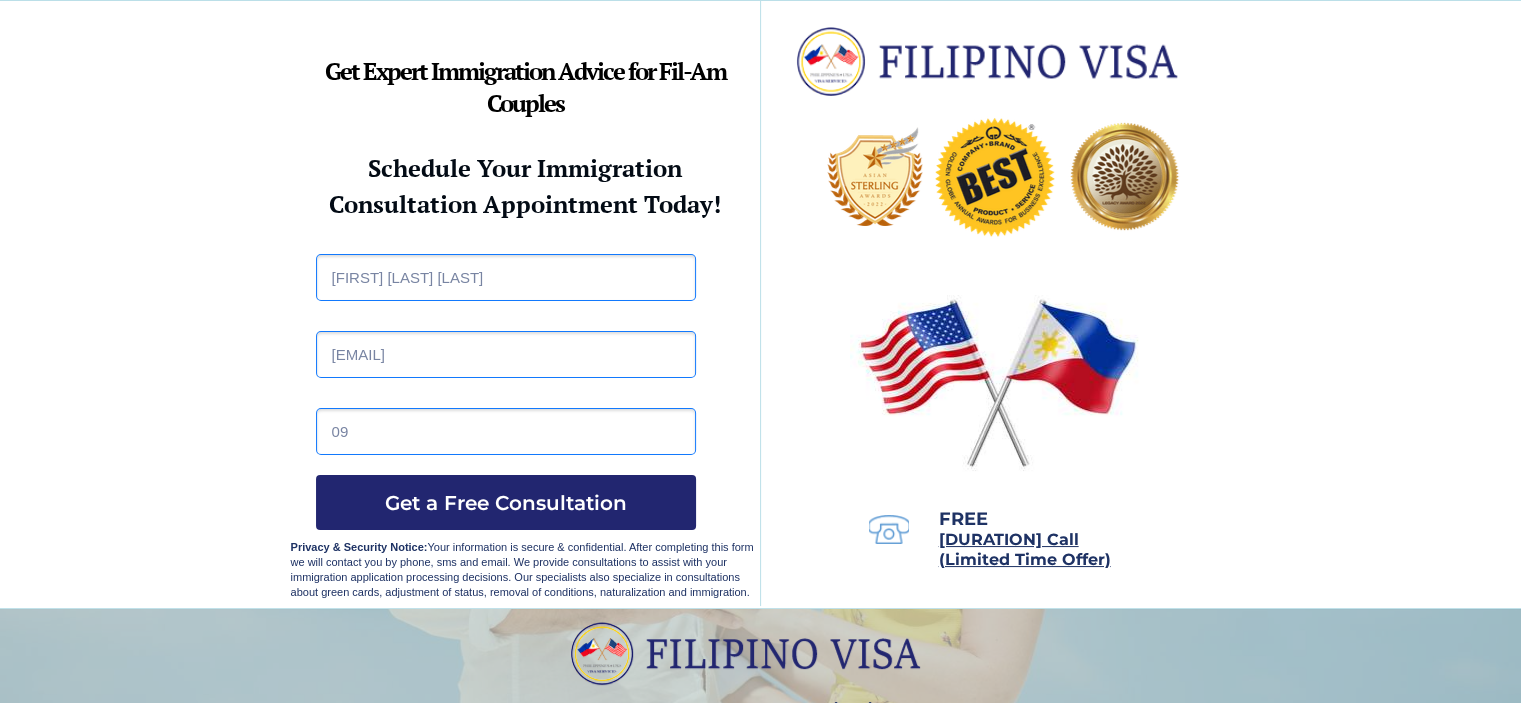 type on "0" 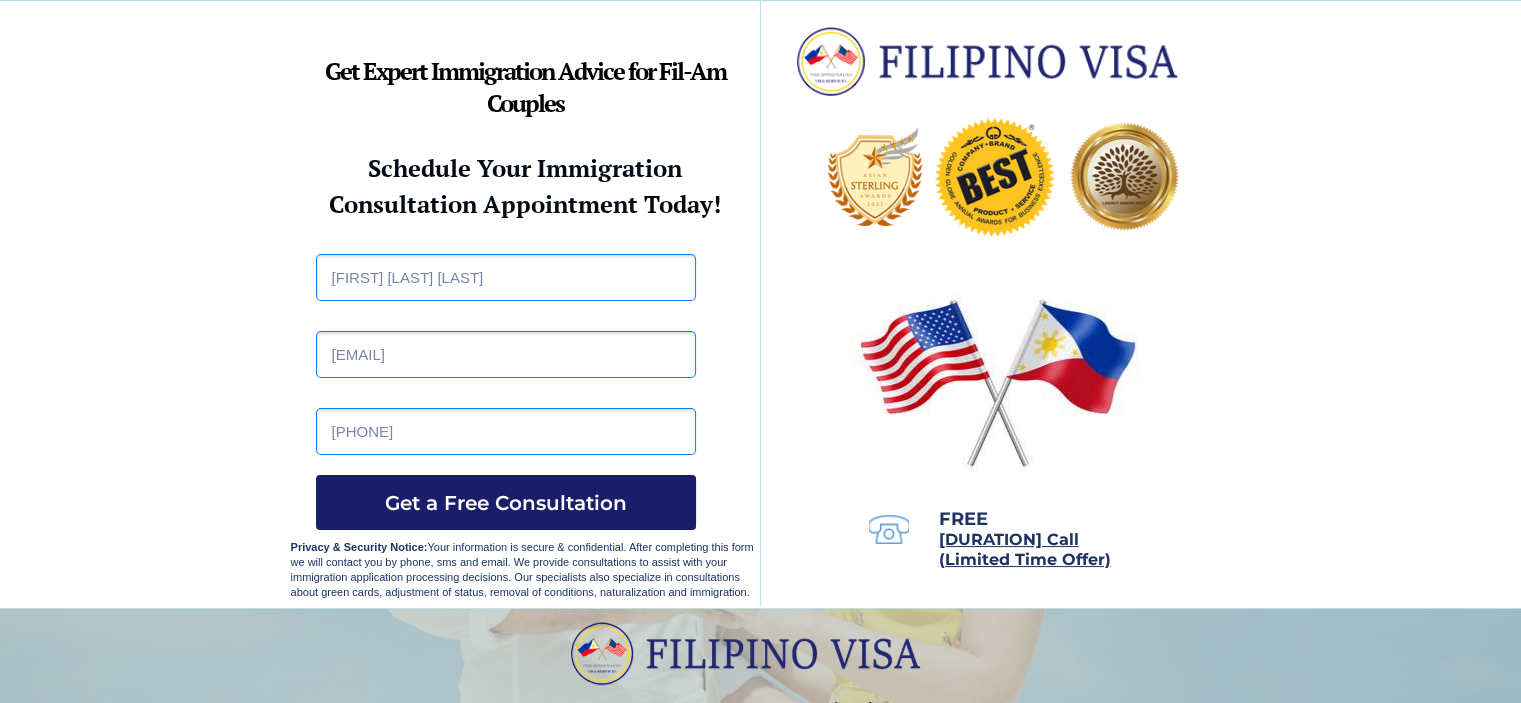 type on "[PHONE]" 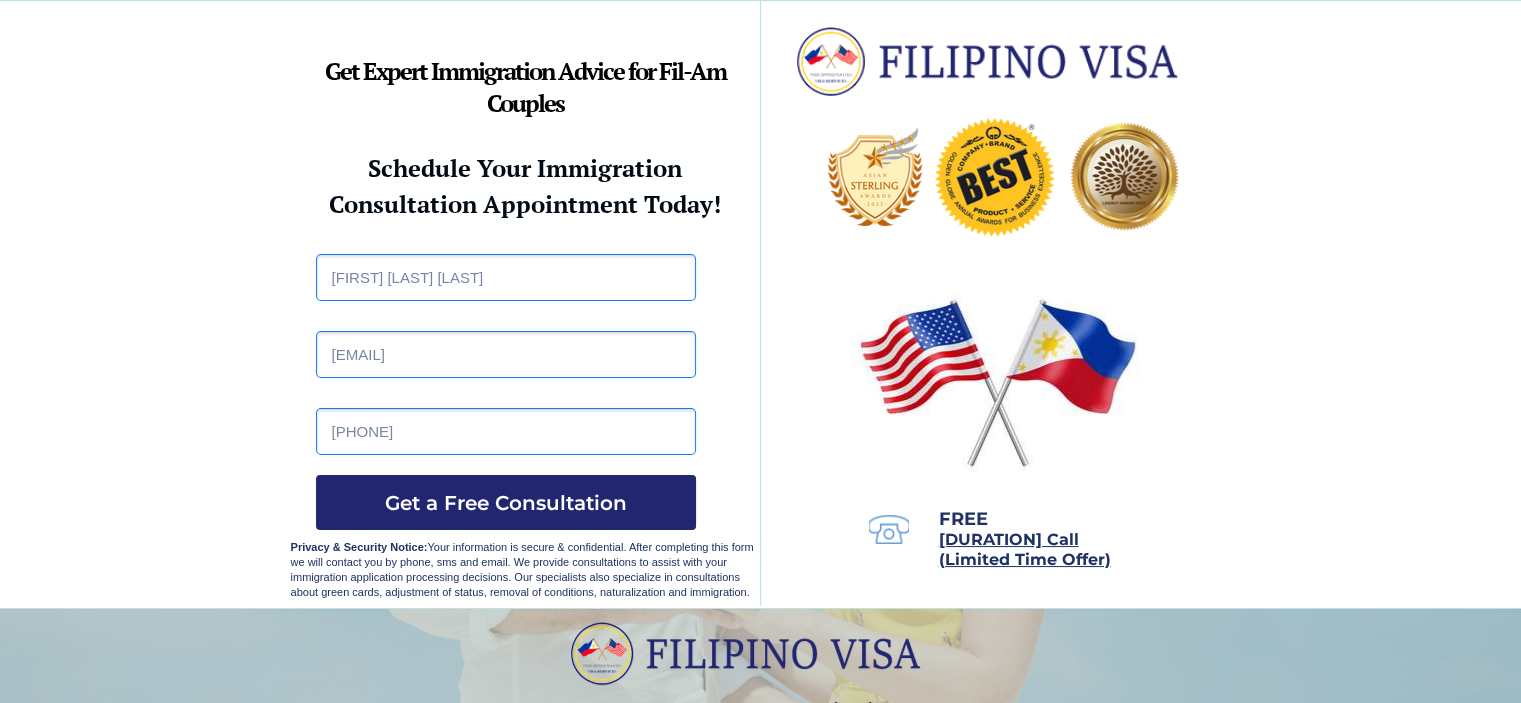 click at bounding box center (760, 304) 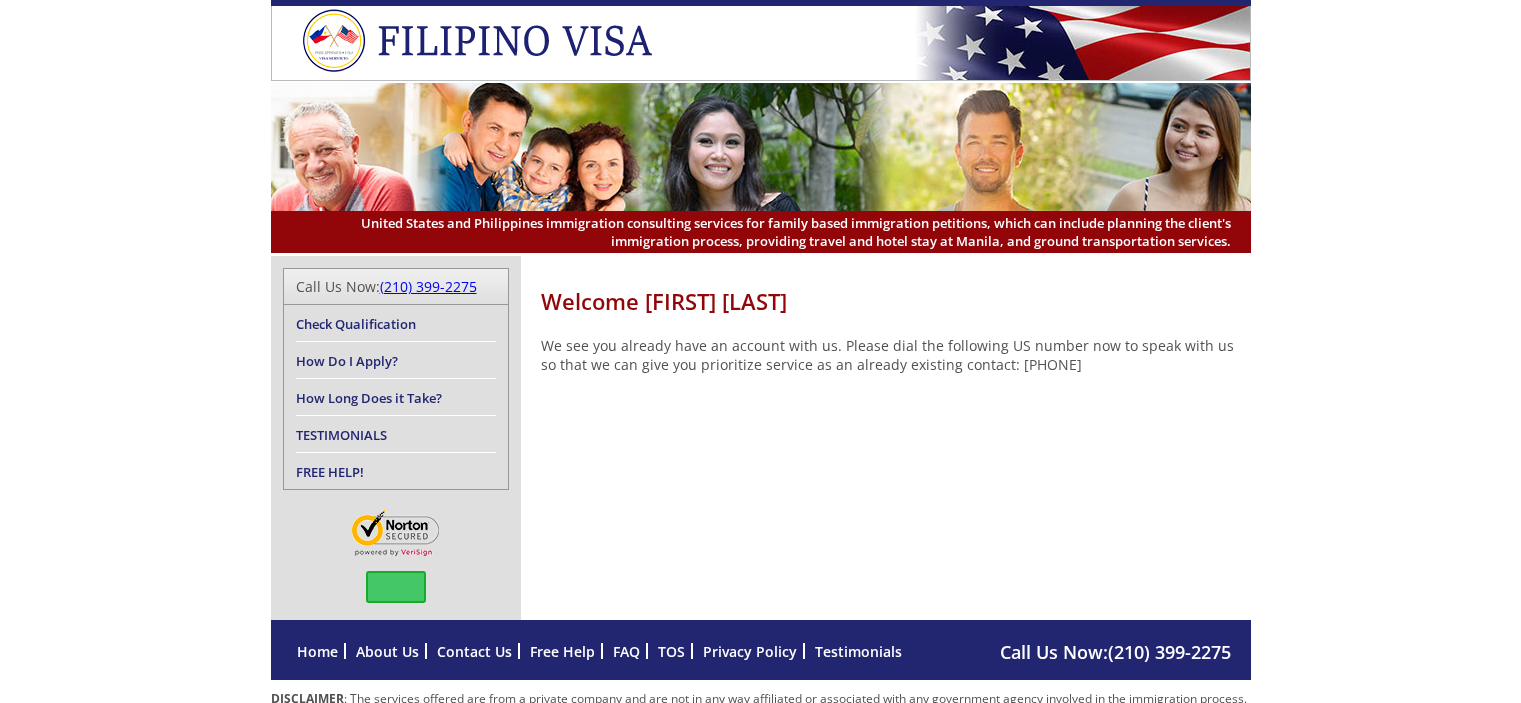 scroll, scrollTop: 0, scrollLeft: 0, axis: both 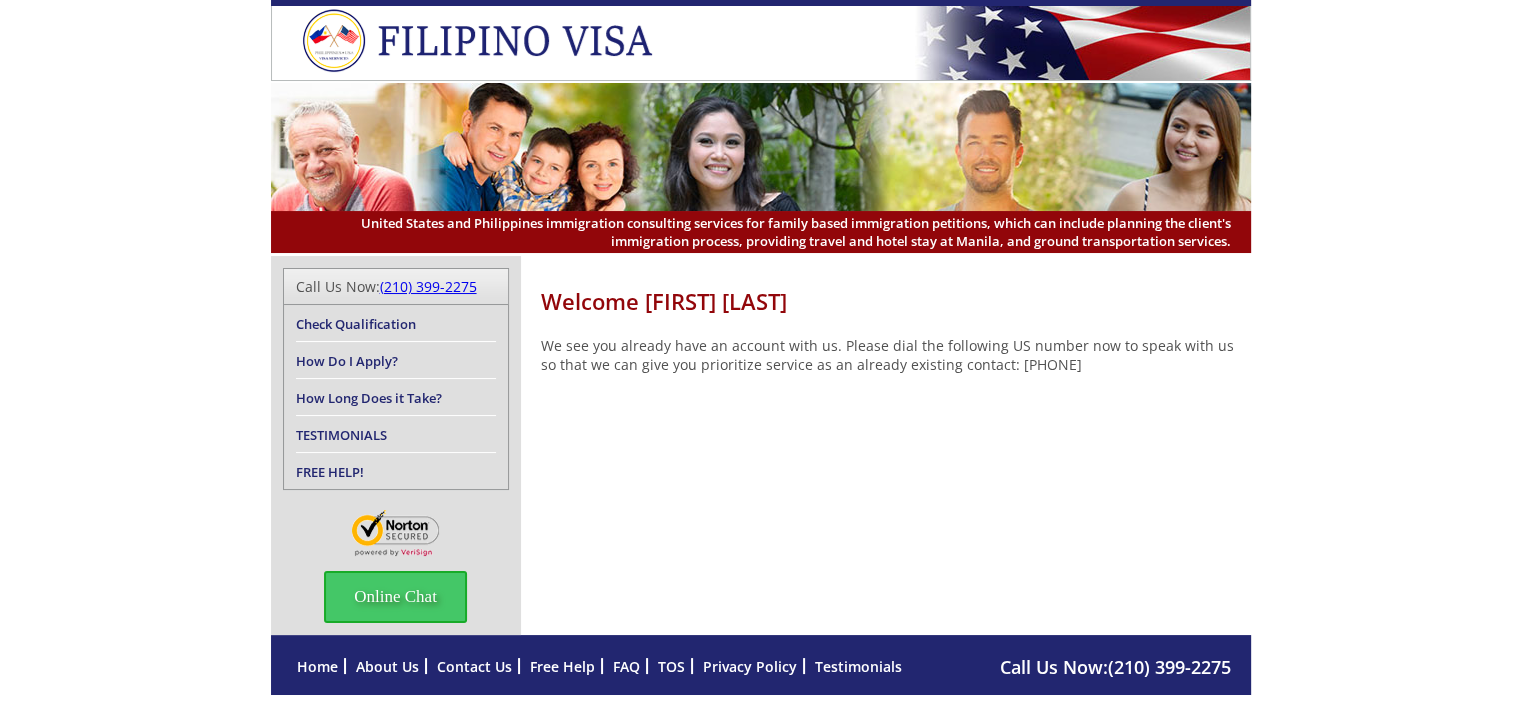 click on "FREE HELP!" at bounding box center [330, 472] 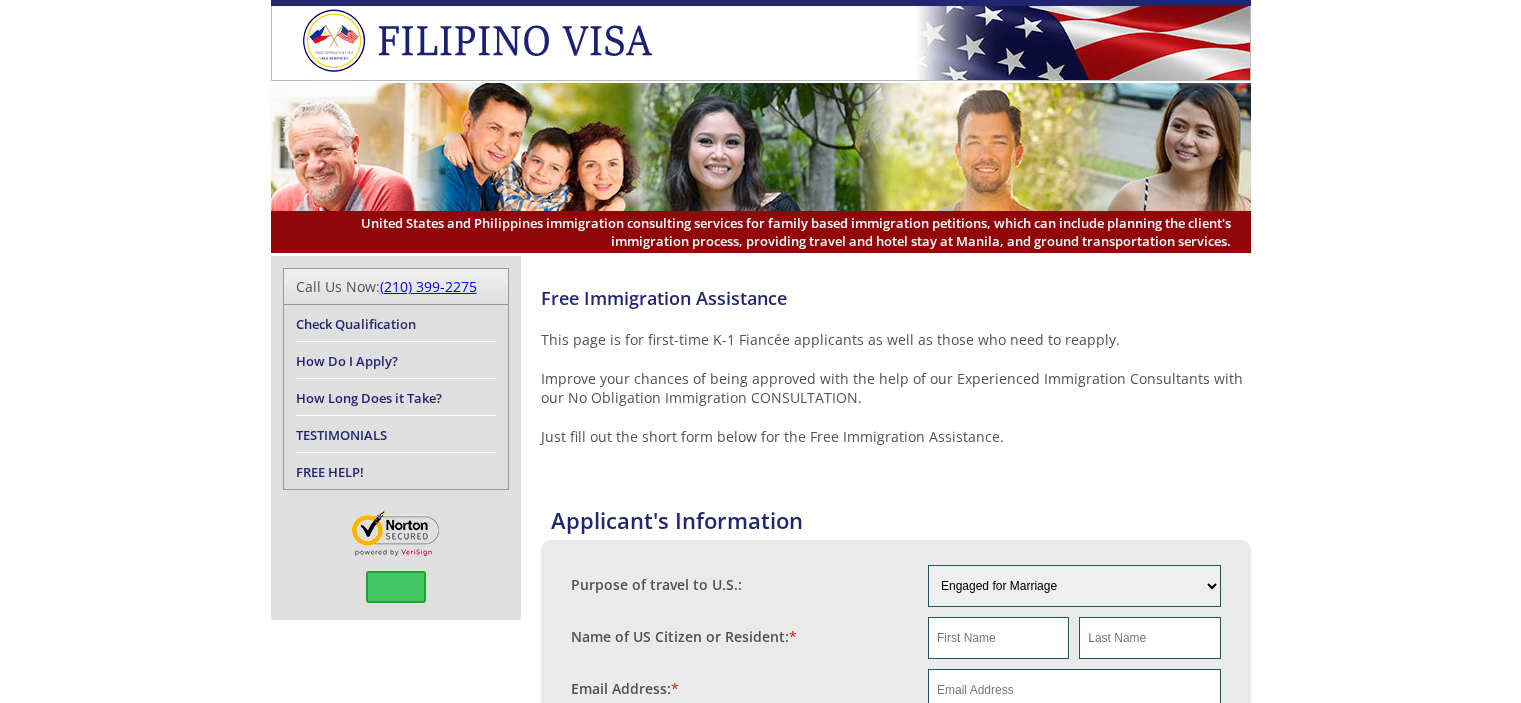 scroll, scrollTop: 0, scrollLeft: 0, axis: both 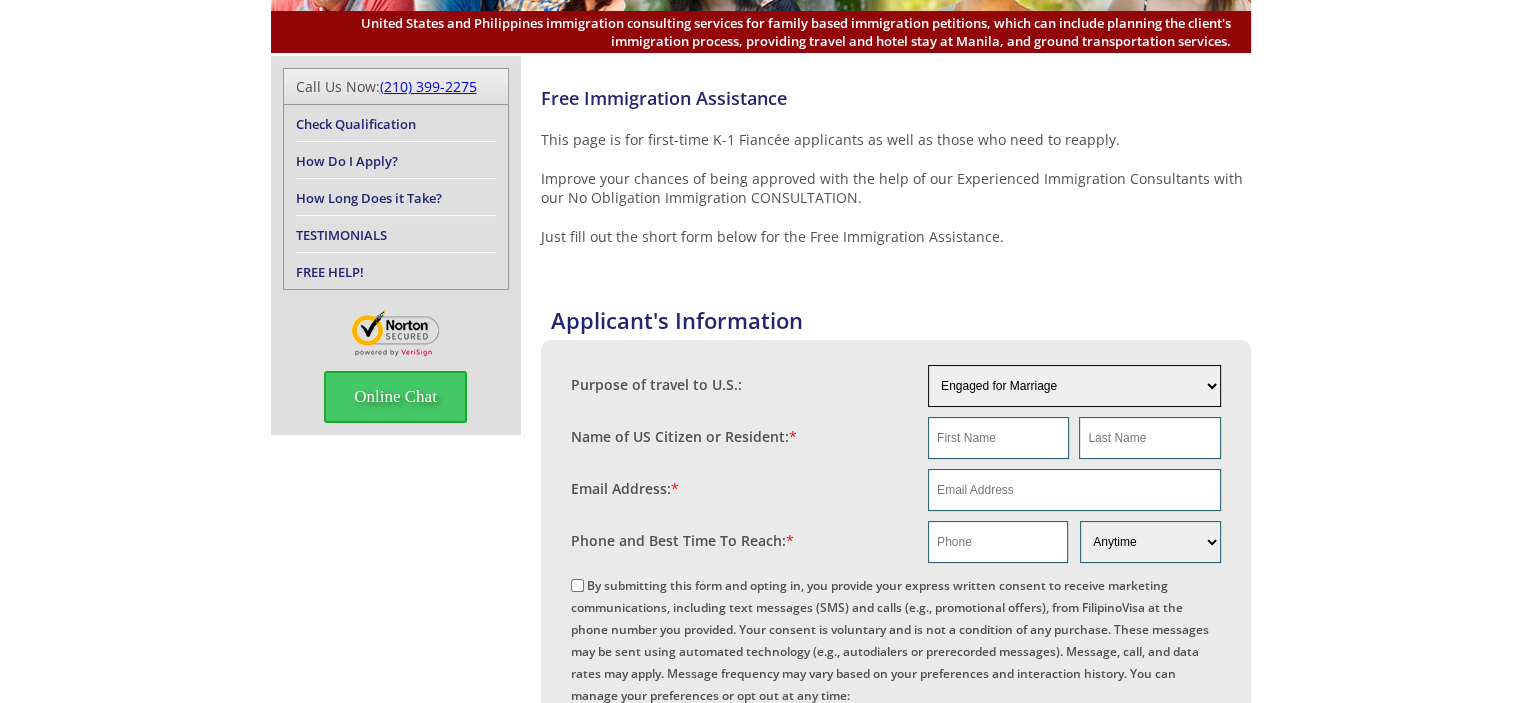 click on "Engaged for Marriage
Already Married to U.S. Citizen / Resident
For Short Term Visit (Less than 90 days)
For Long Term Visit (More than 90 days)
For A Job
For Family (children, parents, cousins, etc.)
For School (College/University)
For School (K-12)
Not Sure
Other" at bounding box center [1074, 386] 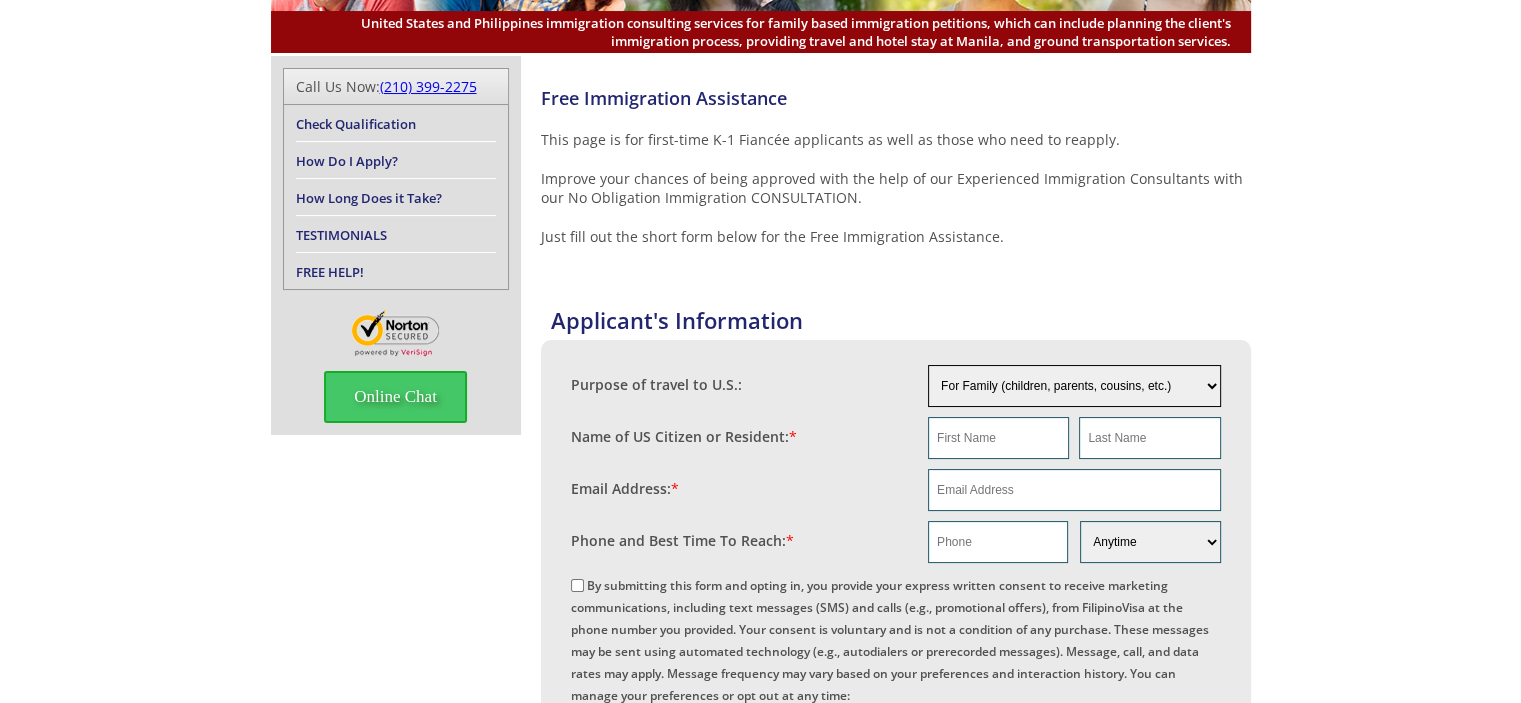 click on "Engaged for Marriage
Already Married to U.S. Citizen / Resident
For Short Term Visit (Less than 90 days)
For Long Term Visit (More than 90 days)
For A Job
For Family (children, parents, cousins, etc.)
For School (College/University)
For School (K-12)
Not Sure
Other" at bounding box center (1074, 386) 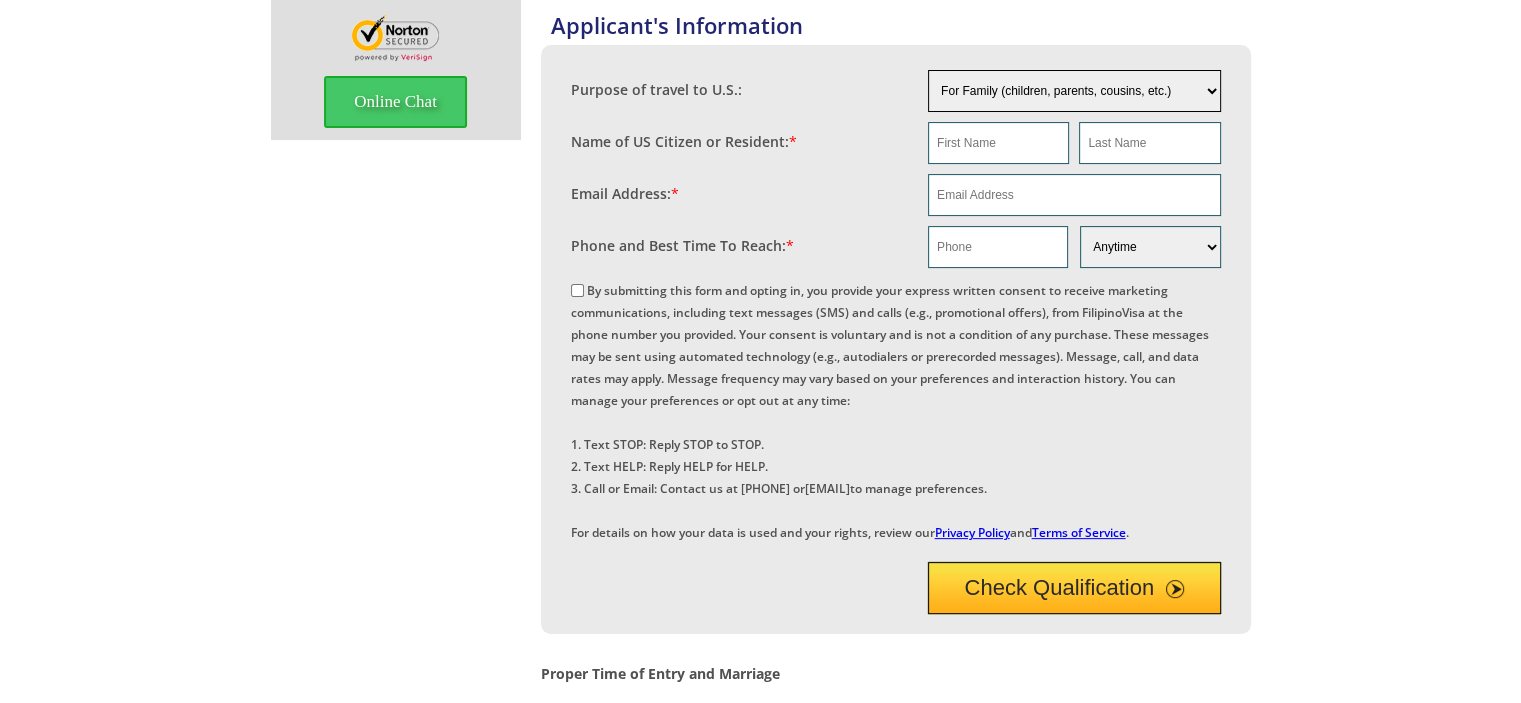 scroll, scrollTop: 500, scrollLeft: 0, axis: vertical 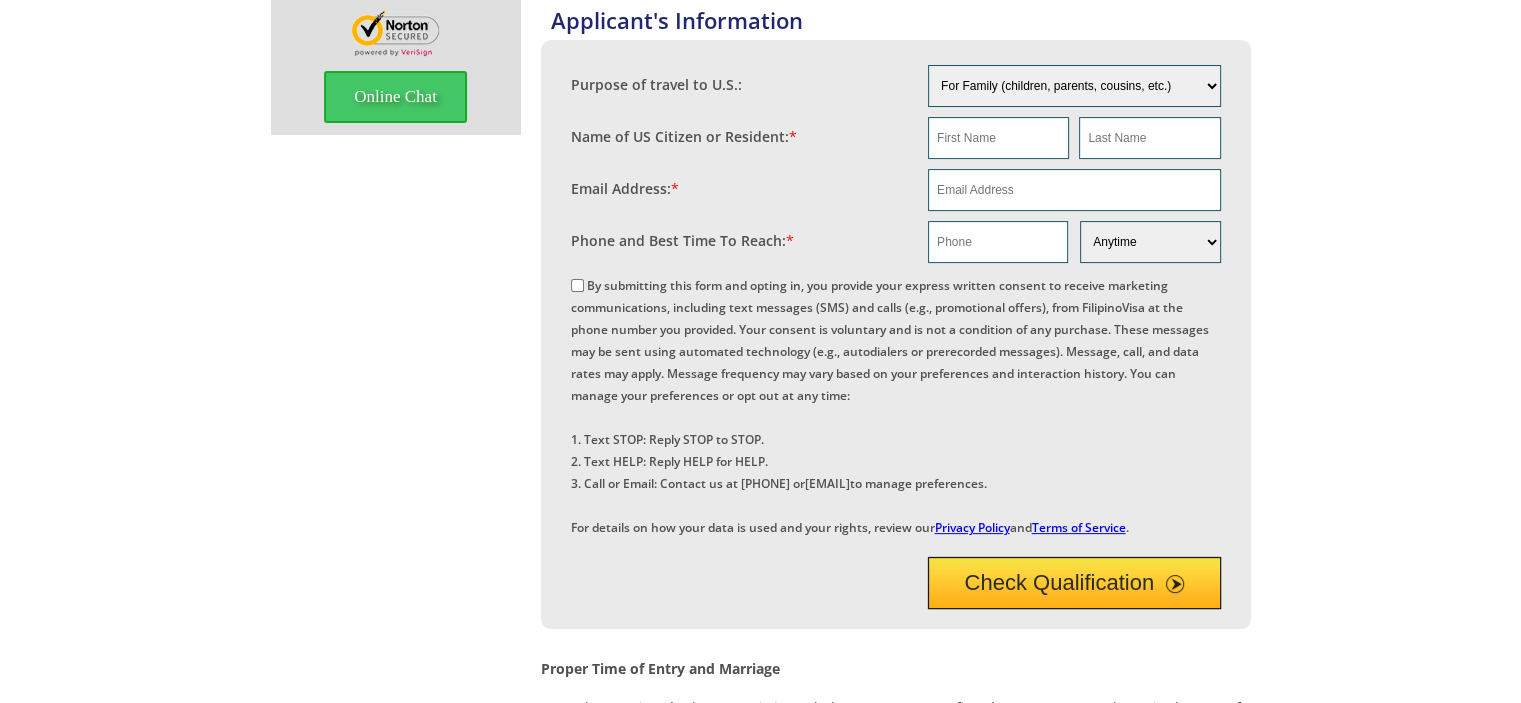 drag, startPoint x: 861, startPoint y: 480, endPoint x: 916, endPoint y: 482, distance: 55.03635 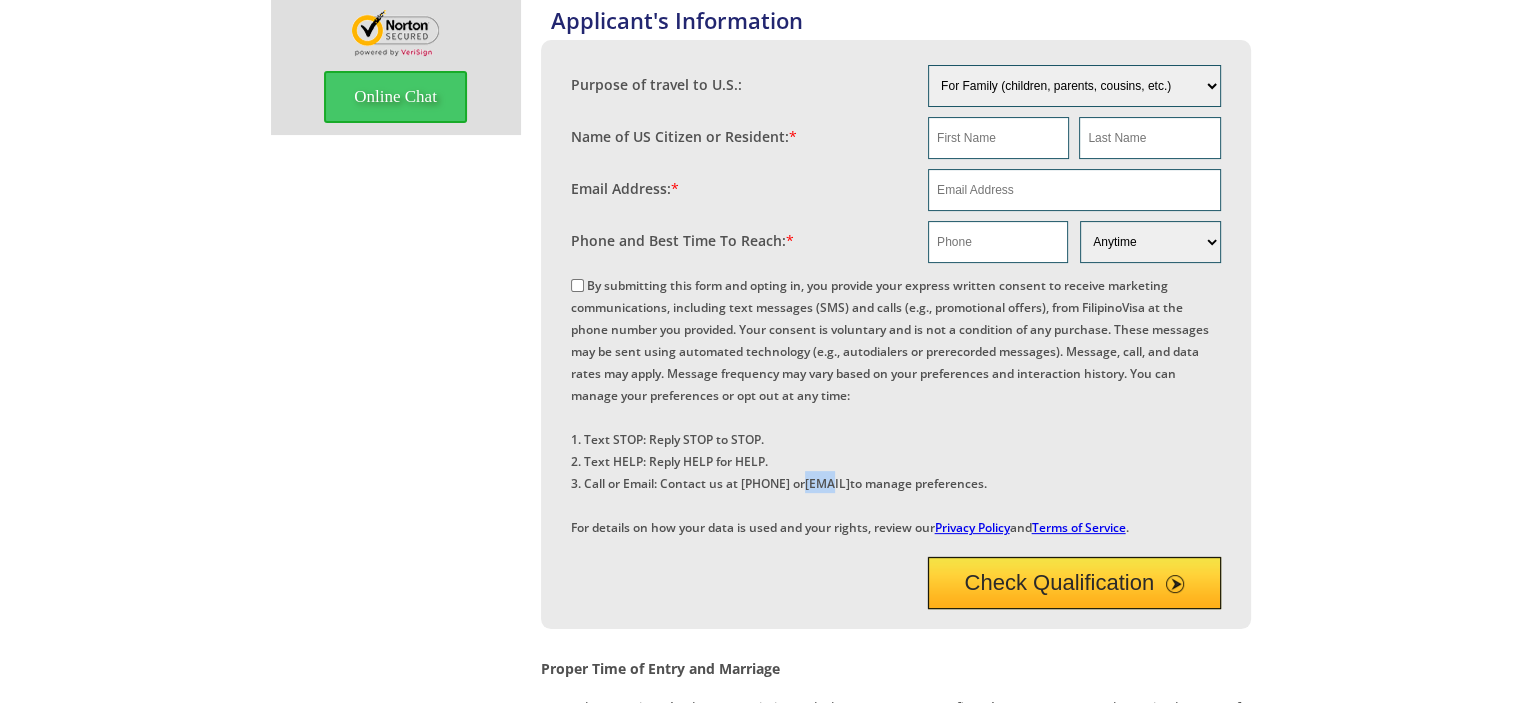 drag, startPoint x: 916, startPoint y: 482, endPoint x: 1004, endPoint y: 479, distance: 88.051125 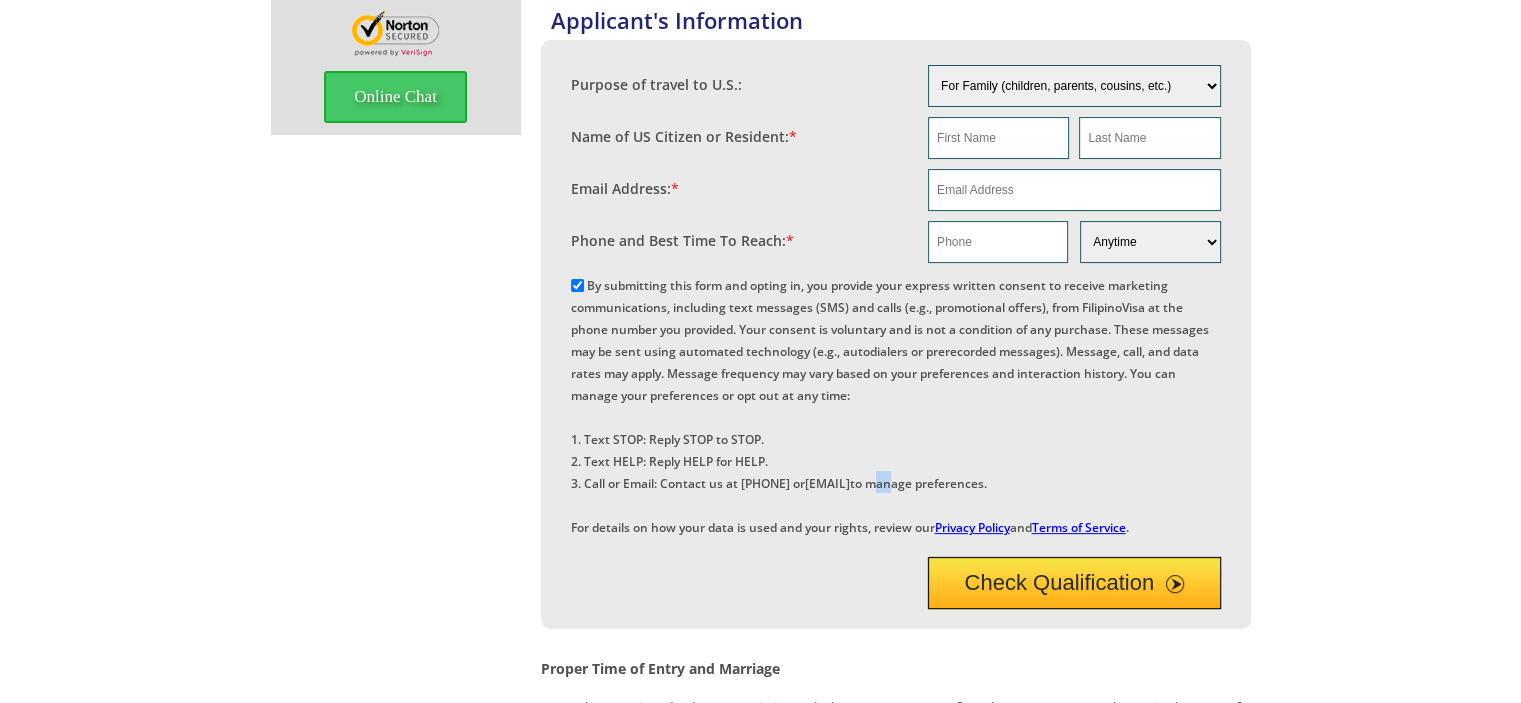click on "By submitting this form and opting in, you provide your express written consent to receive marketing communications, including text messages (SMS) and calls (e.g., promotional offers), from FilipinoVisa at the phone number you provided. Your consent is voluntary and is not a condition of any purchase. These messages may be sent using automated technology (e.g., autodialers or prerecorded messages). Message, call, and data rates may apply. Message frequency may vary based on your preferences and interaction history. You can manage your preferences or opt out at any time:
1. Text STOP: Reply STOP to STOP.
2. Text HELP: Reply HELP for HELP.
3. Call or Email: Contact us at +1 (210) 399-2275 or  info@filipinovisa.com  to manage preferences.
For details on how your data is used and your rights, review our  Privacy Policy  and  Terms of Service ." at bounding box center [896, 405] 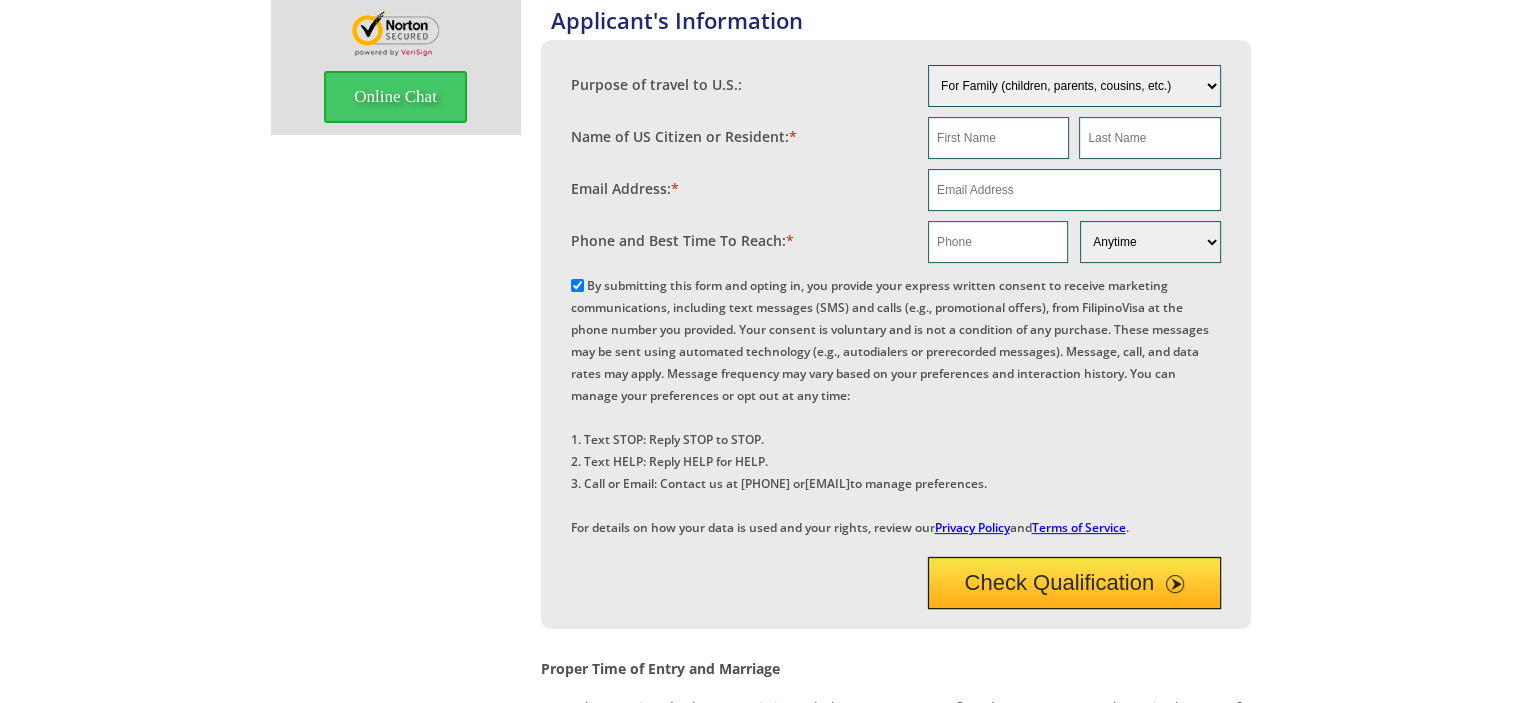 click on "By submitting this form and opting in, you provide your express written consent to receive marketing communications, including text messages (SMS) and calls (e.g., promotional offers), from FilipinoVisa at the phone number you provided. Your consent is voluntary and is not a condition of any purchase. These messages may be sent using automated technology (e.g., autodialers or prerecorded messages). Message, call, and data rates may apply. Message frequency may vary based on your preferences and interaction history. You can manage your preferences or opt out at any time:
1. Text STOP: Reply STOP to STOP.
2. Text HELP: Reply HELP for HELP.
3. Call or Email: Contact us at +1 (210) 399-2275 or  info@filipinovisa.com  to manage preferences.
For details on how your data is used and your rights, review our  Privacy Policy  and  Terms of Service ." at bounding box center [890, 406] 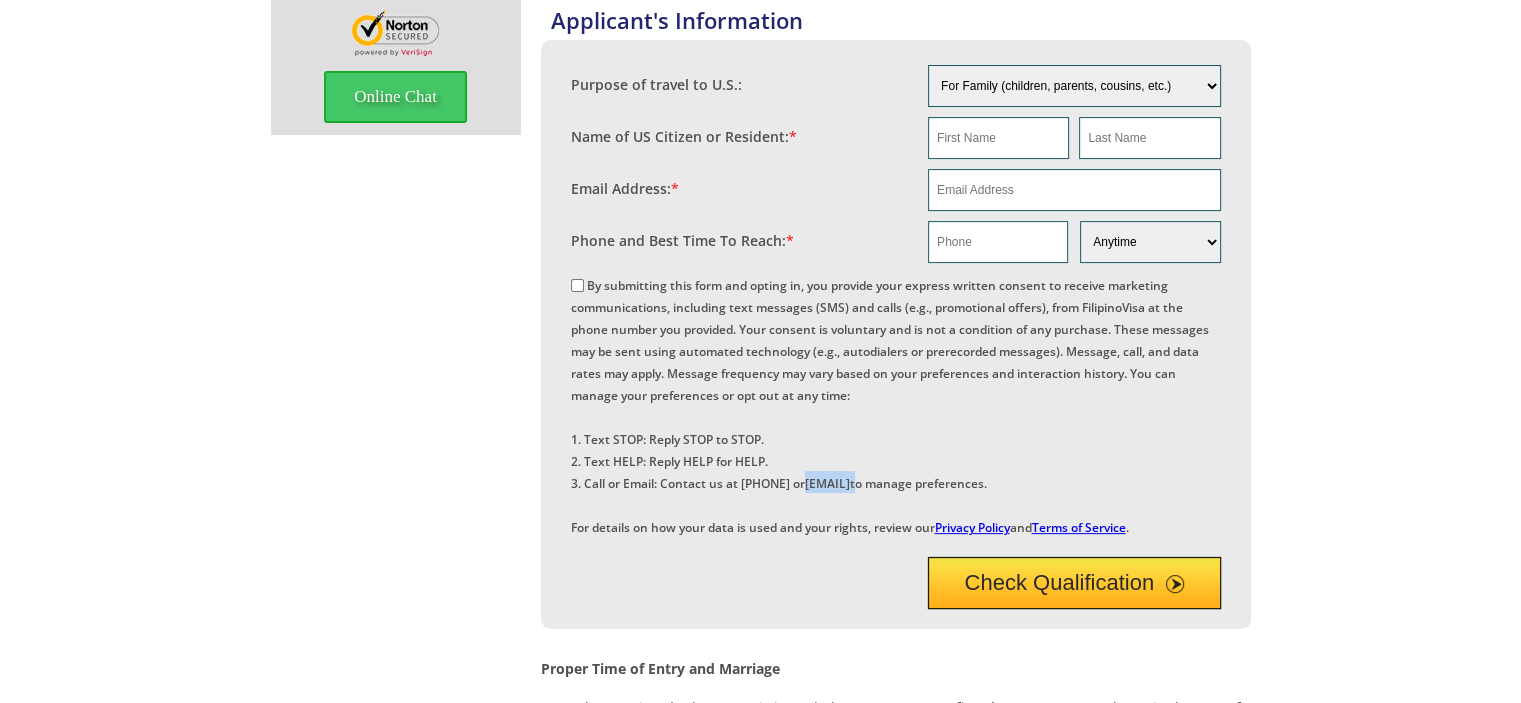 drag, startPoint x: 860, startPoint y: 480, endPoint x: 989, endPoint y: 470, distance: 129.38702 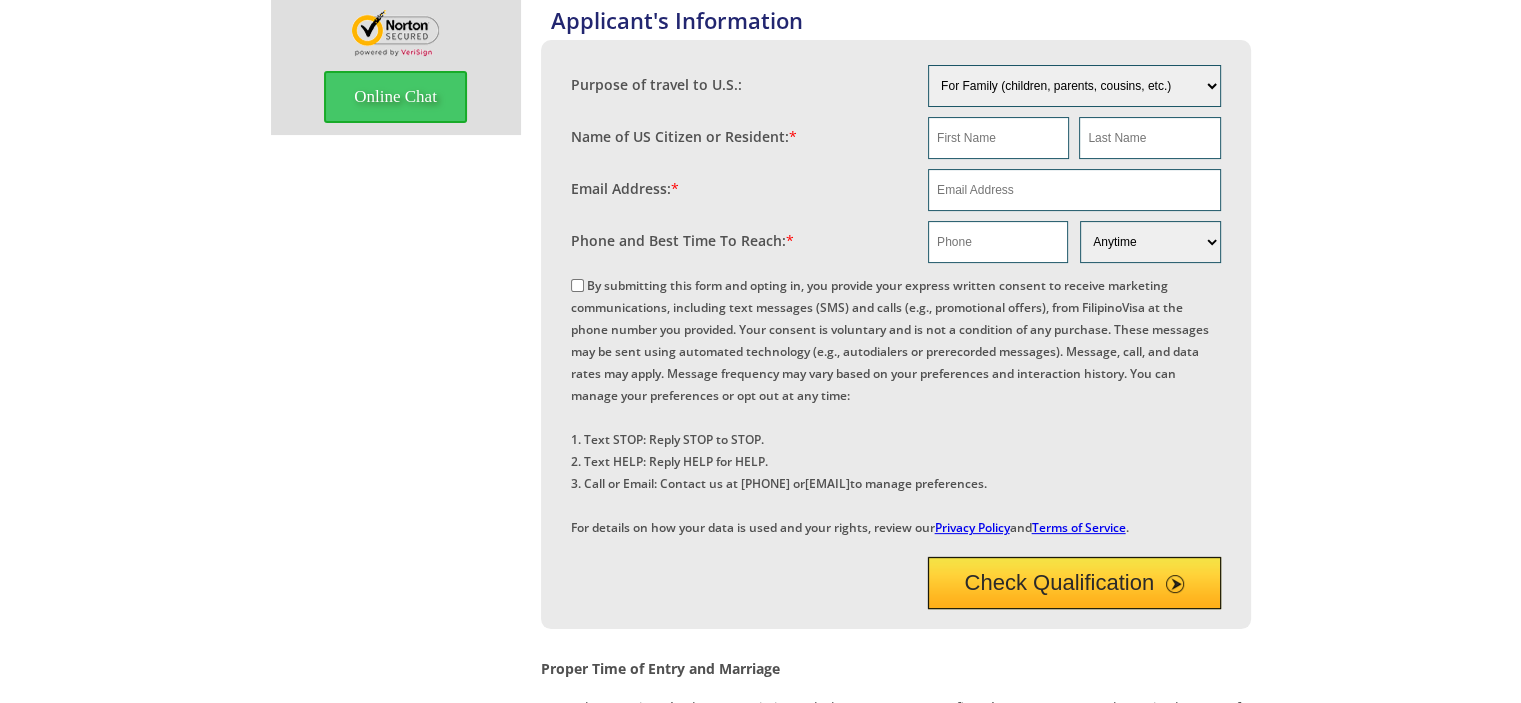 click on "By submitting this form and opting in, you provide your express written consent to receive marketing communications, including text messages (SMS) and calls (e.g., promotional offers), from FilipinoVisa at the phone number you provided. Your consent is voluntary and is not a condition of any purchase. These messages may be sent using automated technology (e.g., autodialers or prerecorded messages). Message, call, and data rates may apply. Message frequency may vary based on your preferences and interaction history. You can manage your preferences or opt out at any time:
1. Text STOP: Reply STOP to STOP.
2. Text HELP: Reply HELP for HELP.
3. Call or Email: Contact us at +1 (210) 399-2275 or  info@filipinovisa.com  to manage preferences.
For details on how your data is used and your rights, review our  Privacy Policy  and  Terms of Service ." at bounding box center [896, 405] 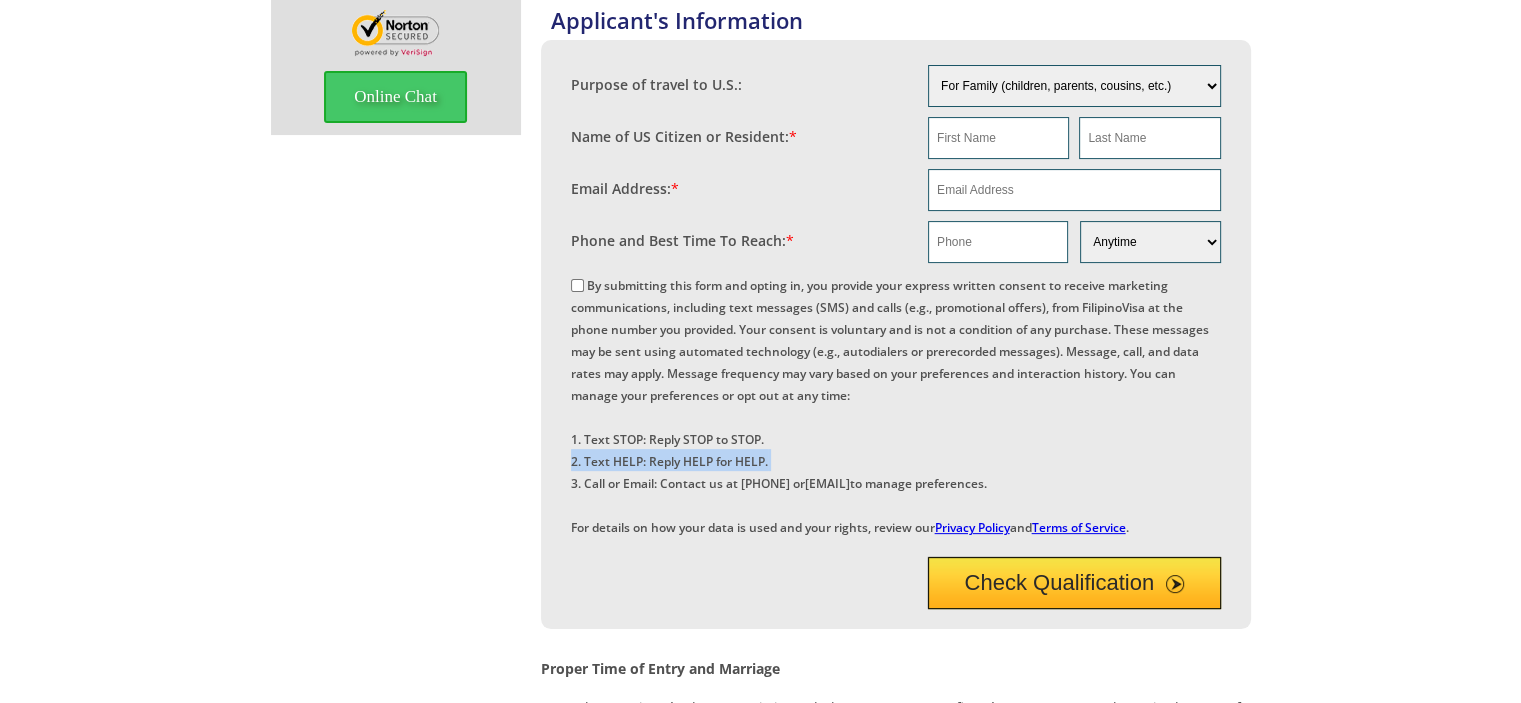 click on "By submitting this form and opting in, you provide your express written consent to receive marketing communications, including text messages (SMS) and calls (e.g., promotional offers), from FilipinoVisa at the phone number you provided. Your consent is voluntary and is not a condition of any purchase. These messages may be sent using automated technology (e.g., autodialers or prerecorded messages). Message, call, and data rates may apply. Message frequency may vary based on your preferences and interaction history. You can manage your preferences or opt out at any time:
1. Text STOP: Reply STOP to STOP.
2. Text HELP: Reply HELP for HELP.
3. Call or Email: Contact us at +1 (210) 399-2275 or  info@filipinovisa.com  to manage preferences.
For details on how your data is used and your rights, review our  Privacy Policy  and  Terms of Service ." at bounding box center [896, 405] 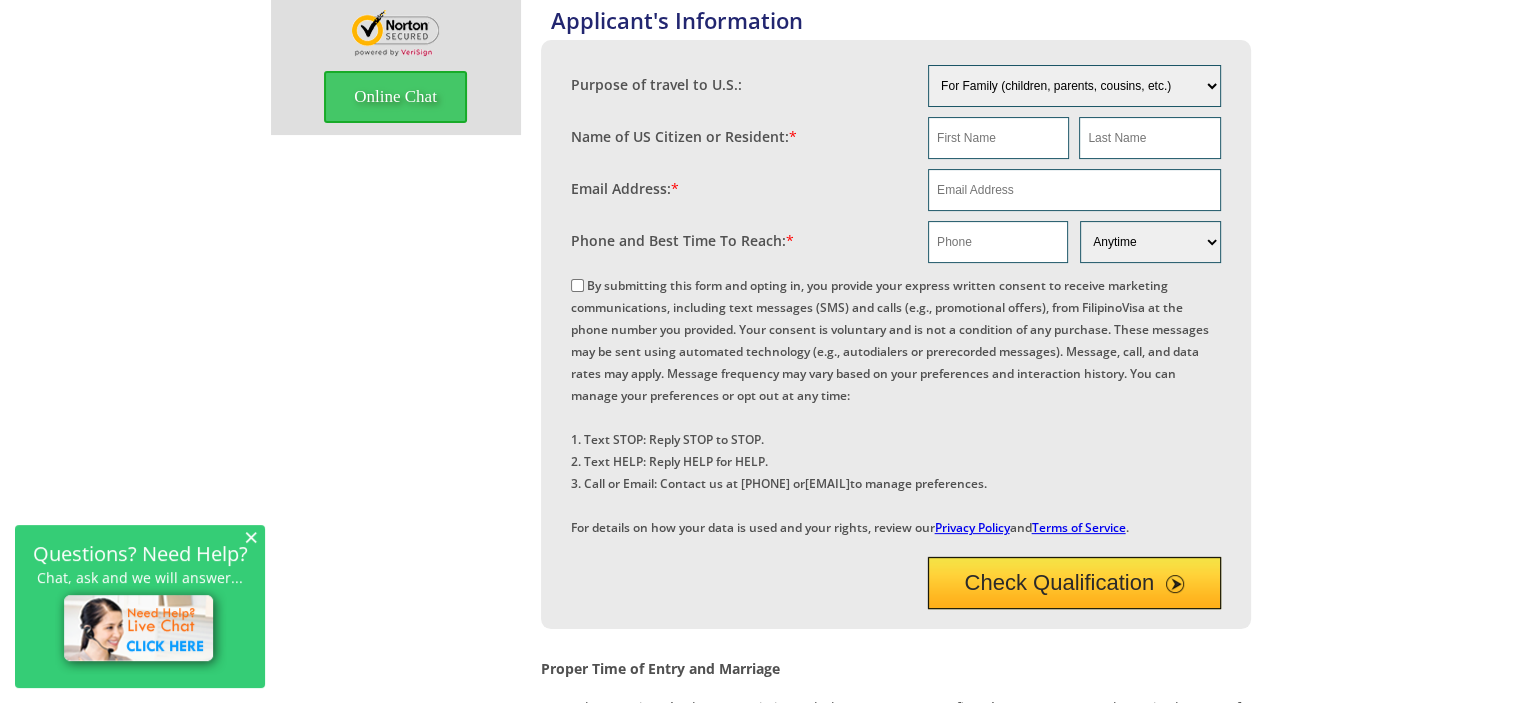 click on "By submitting this form and opting in, you provide your express written consent to receive marketing communications, including text messages (SMS) and calls (e.g., promotional offers), from FilipinoVisa at the phone number you provided. Your consent is voluntary and is not a condition of any purchase. These messages may be sent using automated technology (e.g., autodialers or prerecorded messages). Message, call, and data rates may apply. Message frequency may vary based on your preferences and interaction history. You can manage your preferences or opt out at any time:
1. Text STOP: Reply STOP to STOP.
2. Text HELP: Reply HELP for HELP.
3. Call or Email: Contact us at +1 (210) 399-2275 or  info@filipinovisa.com  to manage preferences.
For details on how your data is used and your rights, review our  Privacy Policy  and  Terms of Service ." at bounding box center [890, 406] 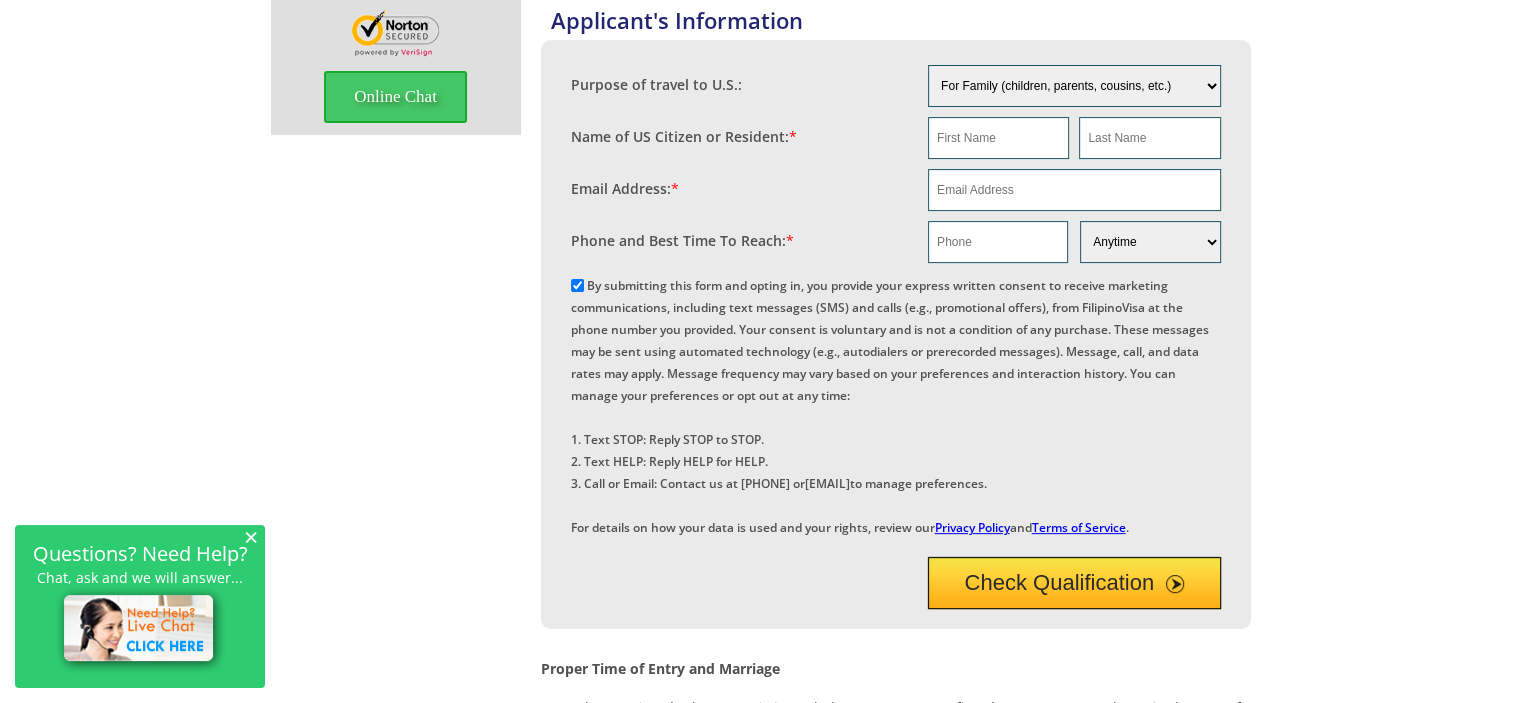 click on "By submitting this form and opting in, you provide your express written consent to receive marketing communications, including text messages (SMS) and calls (e.g., promotional offers), from FilipinoVisa at the phone number you provided. Your consent is voluntary and is not a condition of any purchase. These messages may be sent using automated technology (e.g., autodialers or prerecorded messages). Message, call, and data rates may apply. Message frequency may vary based on your preferences and interaction history. You can manage your preferences or opt out at any time:
1. Text STOP: Reply STOP to STOP.
2. Text HELP: Reply HELP for HELP.
3. Call or Email: Contact us at +1 (210) 399-2275 or  info@filipinovisa.com  to manage preferences.
For details on how your data is used and your rights, review our  Privacy Policy  and  Terms of Service ." at bounding box center [890, 406] 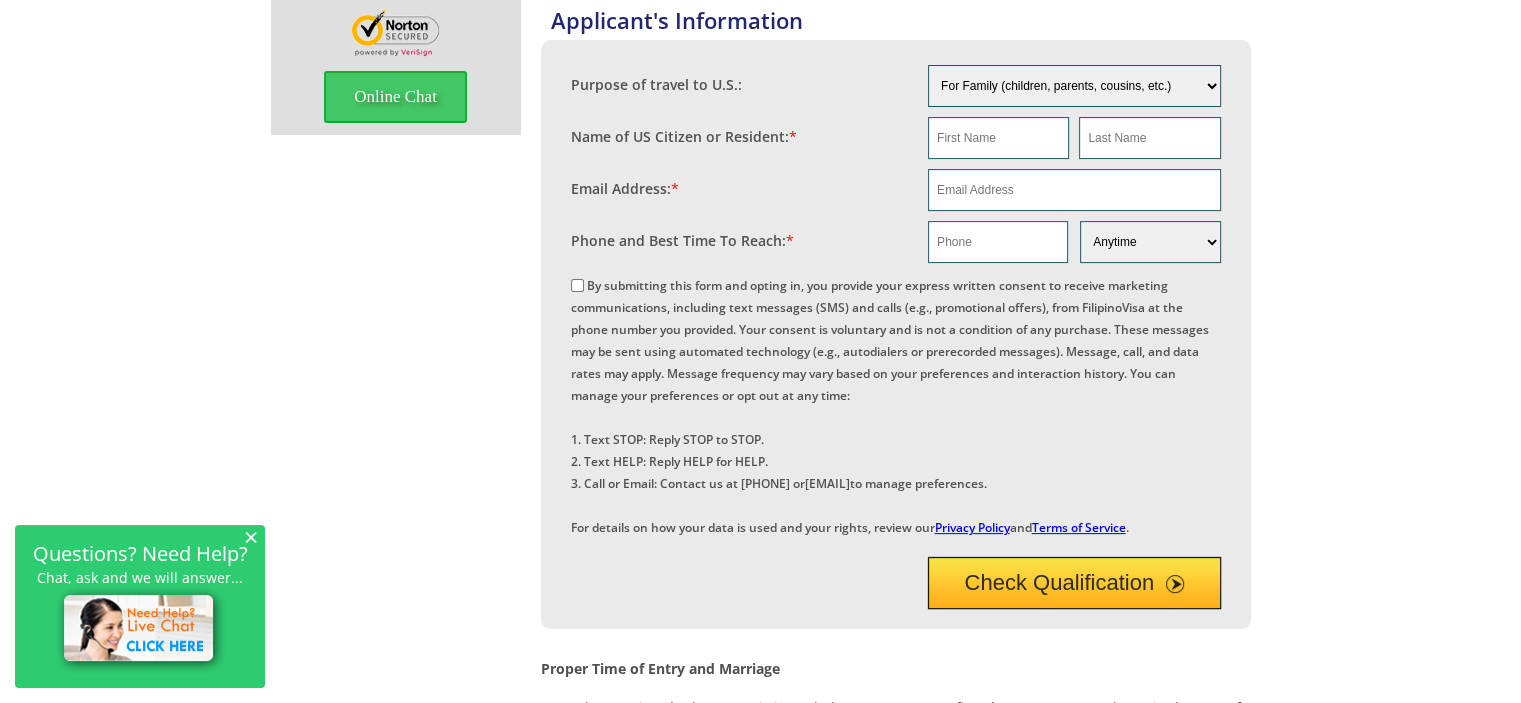 click on "By submitting this form and opting in, you provide your express written consent to receive marketing communications, including text messages (SMS) and calls (e.g., promotional offers), from FilipinoVisa at the phone number you provided. Your consent is voluntary and is not a condition of any purchase. These messages may be sent using automated technology (e.g., autodialers or prerecorded messages). Message, call, and data rates may apply. Message frequency may vary based on your preferences and interaction history. You can manage your preferences or opt out at any time:
1. Text STOP: Reply STOP to STOP.
2. Text HELP: Reply HELP for HELP.
3. Call or Email: Contact us at +1 (210) 399-2275 or  info@filipinovisa.com  to manage preferences.
For details on how your data is used and your rights, review our  Privacy Policy  and  Terms of Service ." at bounding box center (890, 406) 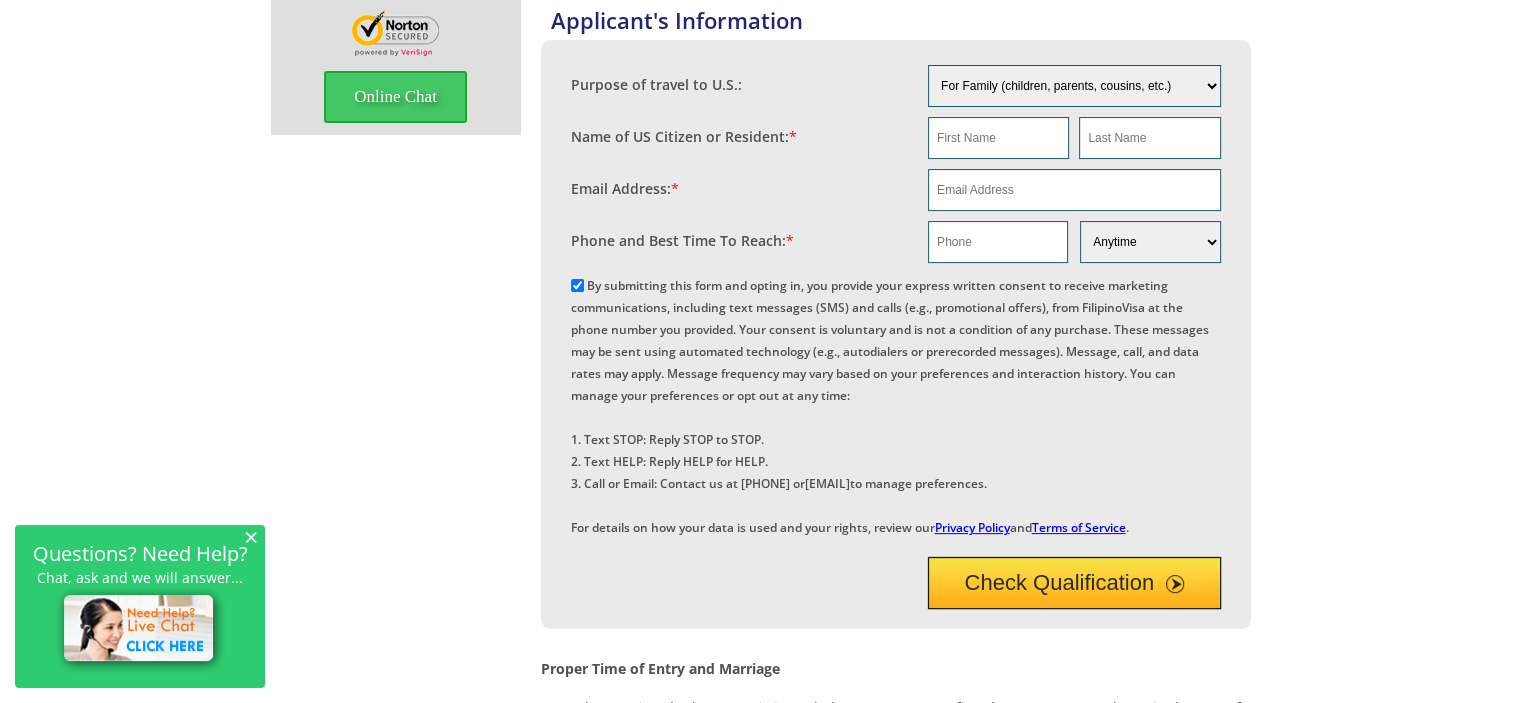 click on "By submitting this form and opting in, you provide your express written consent to receive marketing communications, including text messages (SMS) and calls (e.g., promotional offers), from FilipinoVisa at the phone number you provided. Your consent is voluntary and is not a condition of any purchase. These messages may be sent using automated technology (e.g., autodialers or prerecorded messages). Message, call, and data rates may apply. Message frequency may vary based on your preferences and interaction history. You can manage your preferences or opt out at any time:
1. Text STOP: Reply STOP to STOP.
2. Text HELP: Reply HELP for HELP.
3. Call or Email: Contact us at +1 (210) 399-2275 or  info@filipinovisa.com  to manage preferences.
For details on how your data is used and your rights, review our  Privacy Policy  and  Terms of Service ." at bounding box center (890, 406) 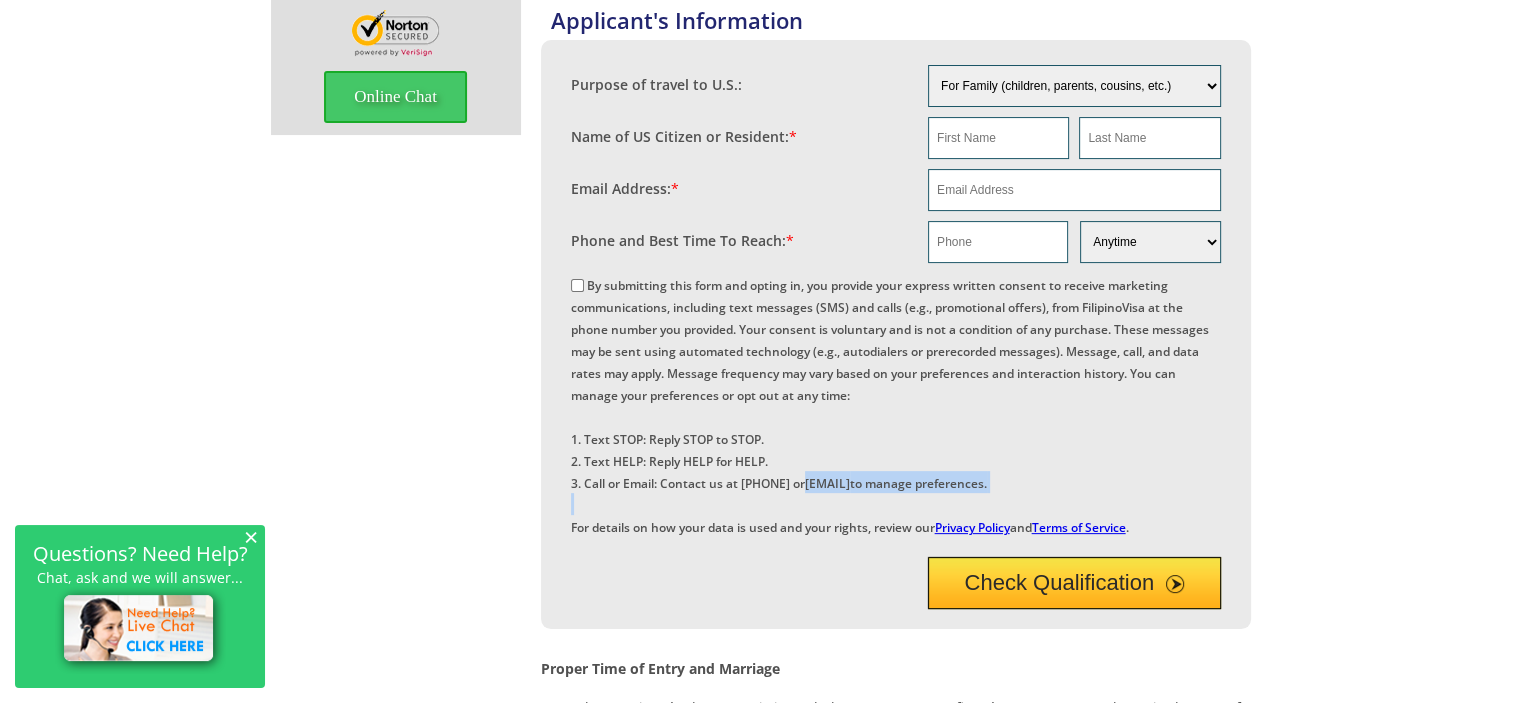 drag, startPoint x: 860, startPoint y: 482, endPoint x: 936, endPoint y: 490, distance: 76.41989 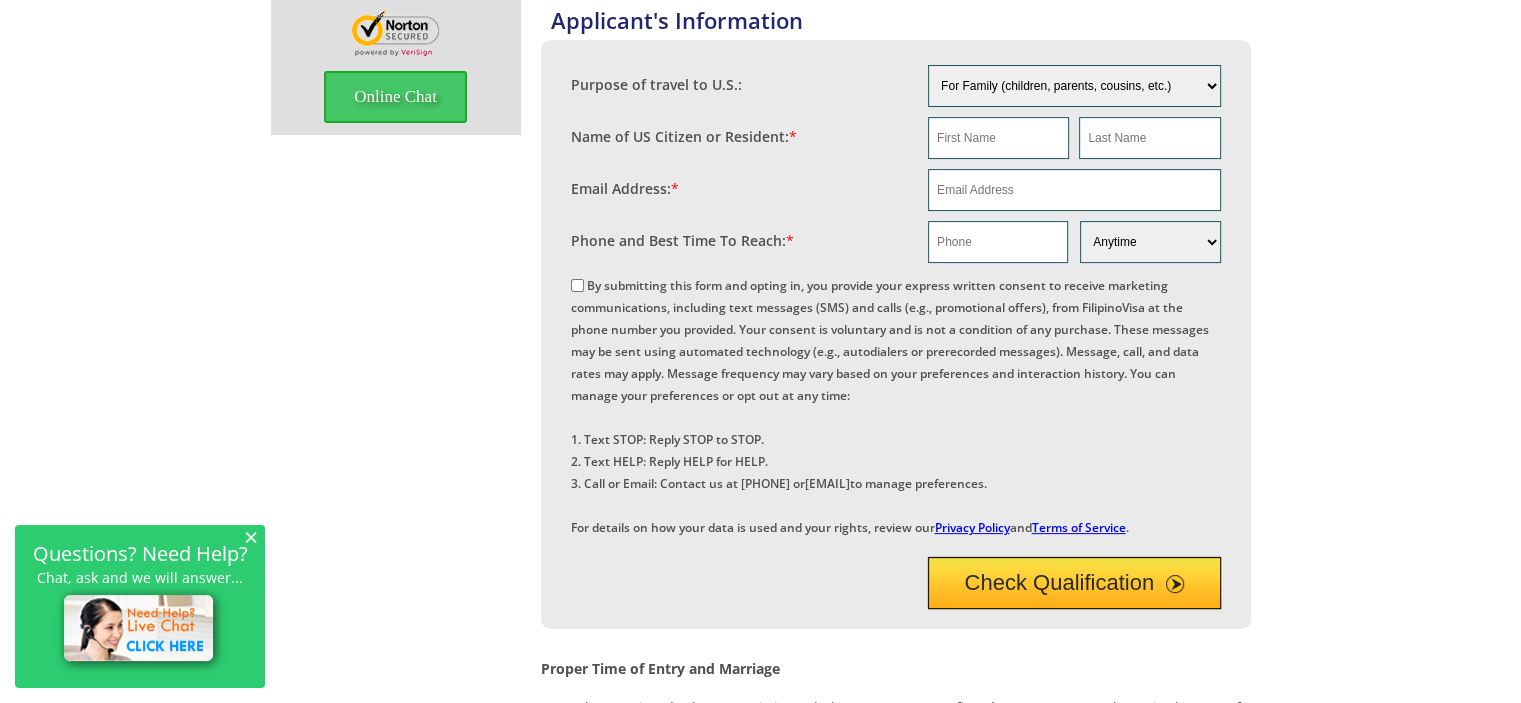 click on "By submitting this form and opting in, you provide your express written consent to receive marketing communications, including text messages (SMS) and calls (e.g., promotional offers), from FilipinoVisa at the phone number you provided. Your consent is voluntary and is not a condition of any purchase. These messages may be sent using automated technology (e.g., autodialers or prerecorded messages). Message, call, and data rates may apply. Message frequency may vary based on your preferences and interaction history. You can manage your preferences or opt out at any time:
1. Text STOP: Reply STOP to STOP.
2. Text HELP: Reply HELP for HELP.
3. Call or Email: Contact us at +1 (210) 399-2275 or  info@filipinovisa.com  to manage preferences.
For details on how your data is used and your rights, review our  Privacy Policy  and  Terms of Service ." at bounding box center (896, 405) 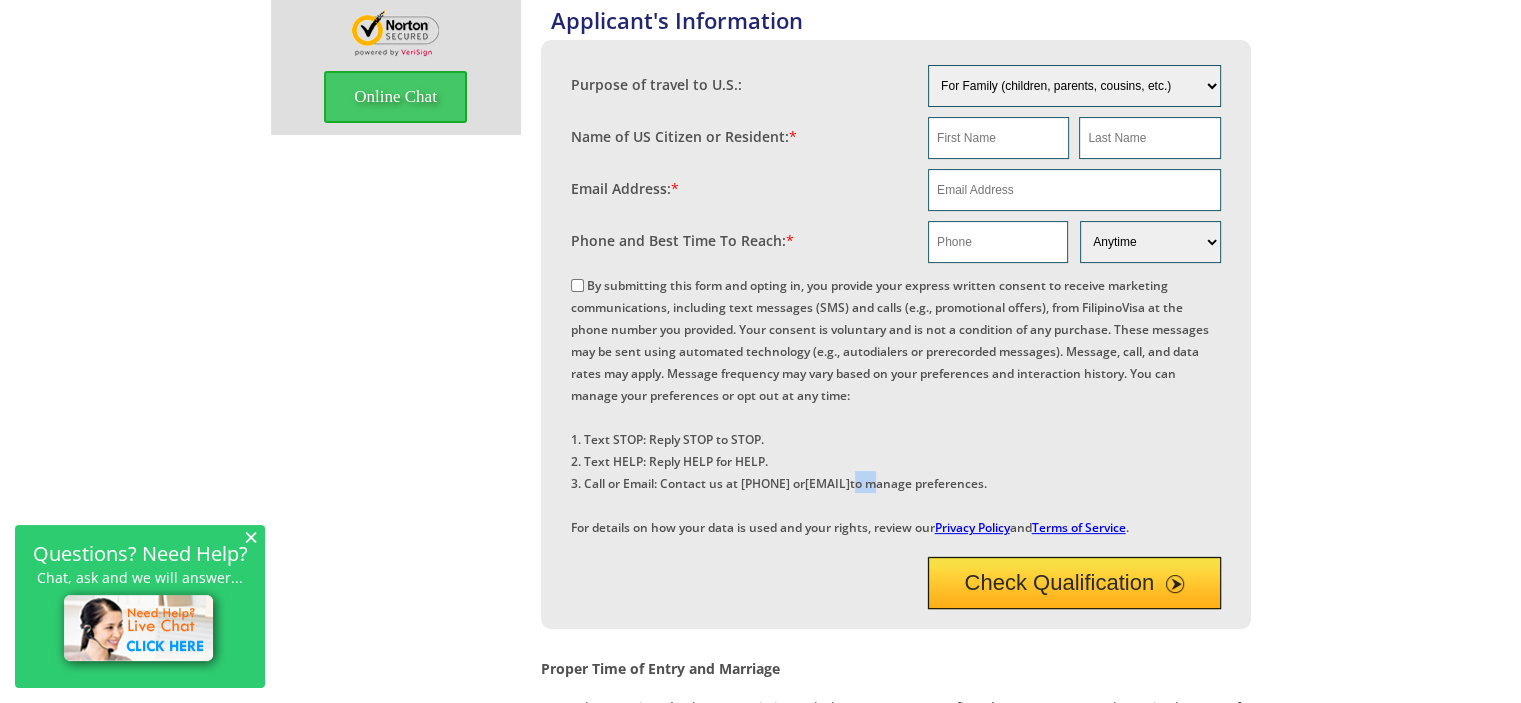 click on "By submitting this form and opting in, you provide your express written consent to receive marketing communications, including text messages (SMS) and calls (e.g., promotional offers), from FilipinoVisa at the phone number you provided. Your consent is voluntary and is not a condition of any purchase. These messages may be sent using automated technology (e.g., autodialers or prerecorded messages). Message, call, and data rates may apply. Message frequency may vary based on your preferences and interaction history. You can manage your preferences or opt out at any time:
1. Text STOP: Reply STOP to STOP.
2. Text HELP: Reply HELP for HELP.
3. Call or Email: Contact us at +1 (210) 399-2275 or  info@filipinovisa.com  to manage preferences.
For details on how your data is used and your rights, review our  Privacy Policy  and  Terms of Service ." at bounding box center (890, 406) 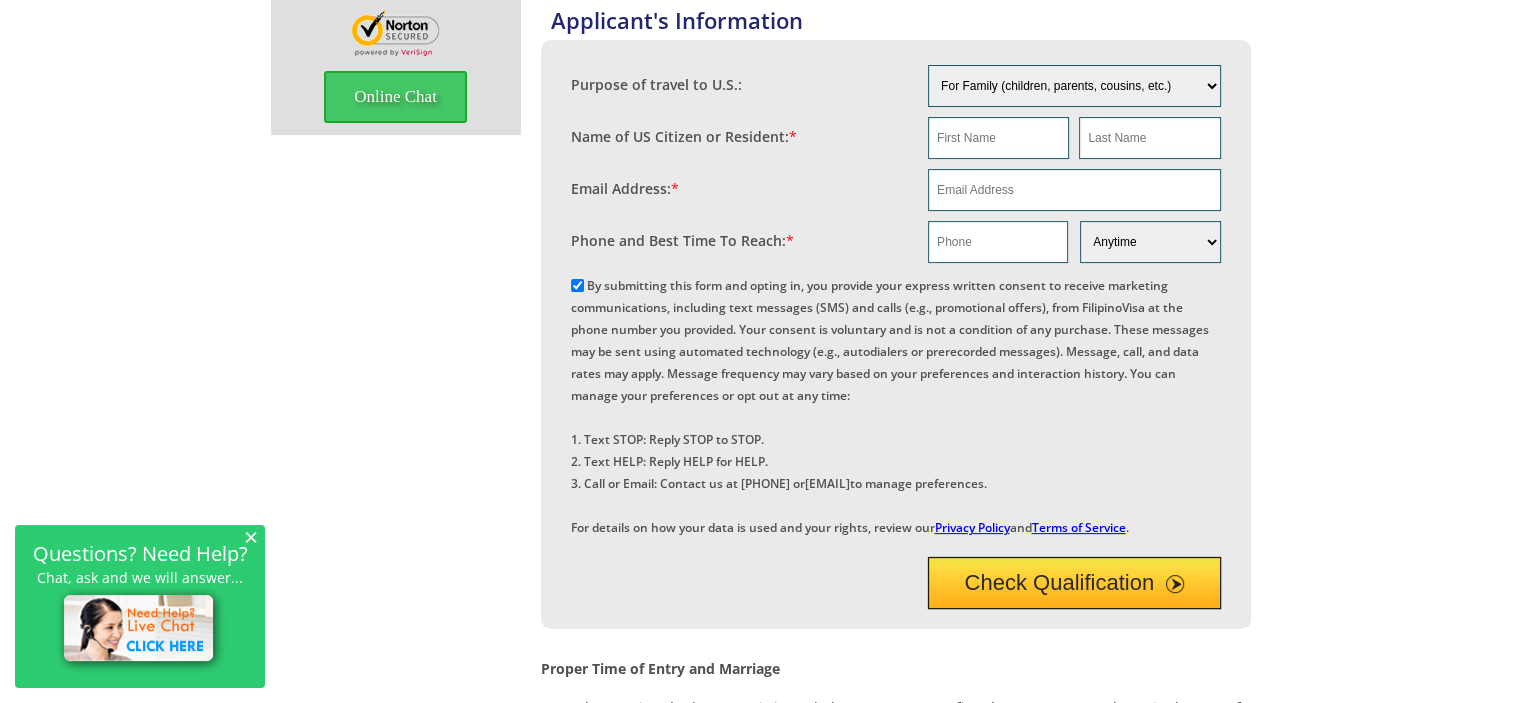 click on "By submitting this form and opting in, you provide your express written consent to receive marketing communications, including text messages (SMS) and calls (e.g., promotional offers), from FilipinoVisa at the phone number you provided. Your consent is voluntary and is not a condition of any purchase. These messages may be sent using automated technology (e.g., autodialers or prerecorded messages). Message, call, and data rates may apply. Message frequency may vary based on your preferences and interaction history. You can manage your preferences or opt out at any time:
1. Text STOP: Reply STOP to STOP.
2. Text HELP: Reply HELP for HELP.
3. Call or Email: Contact us at +1 (210) 399-2275 or  info@filipinovisa.com  to manage preferences.
For details on how your data is used and your rights, review our  Privacy Policy  and  Terms of Service ." at bounding box center (890, 406) 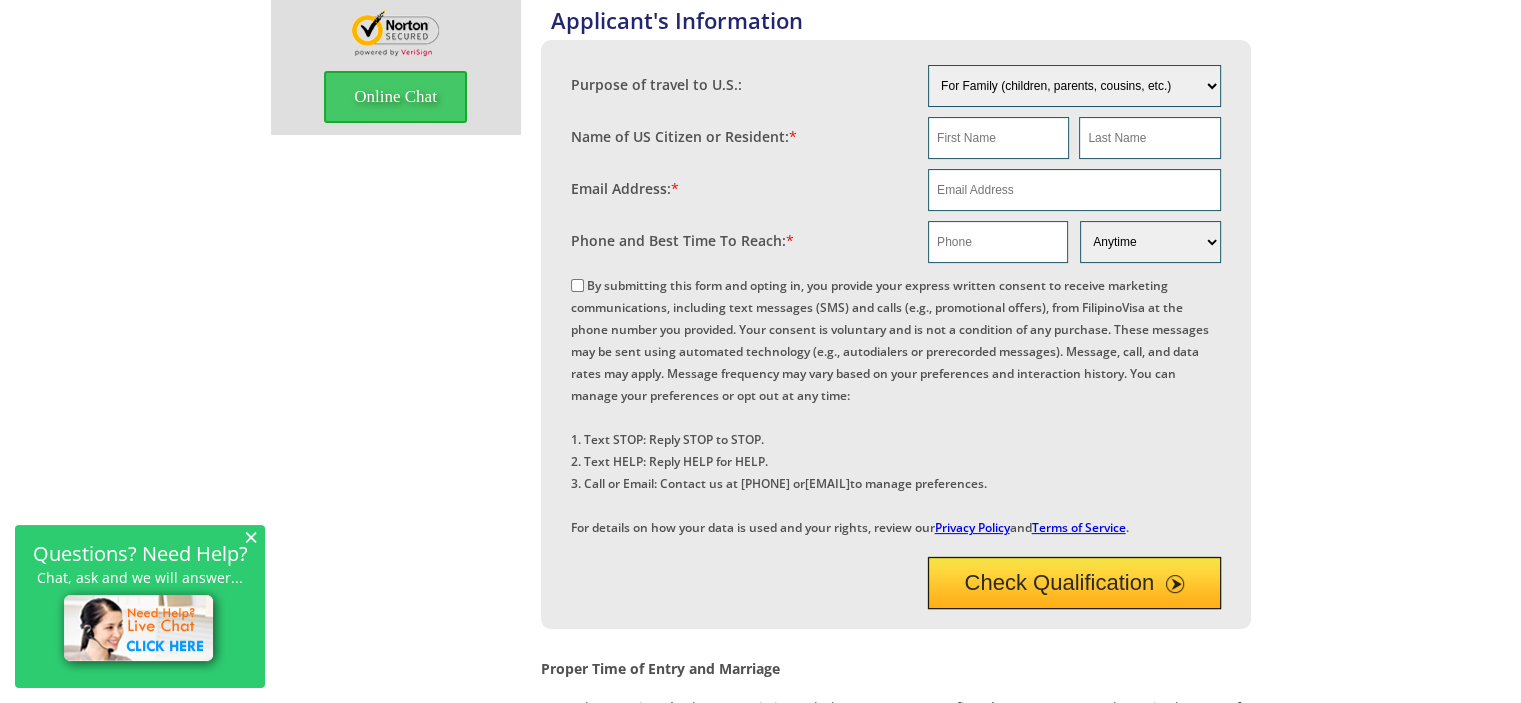 click on "By submitting this form and opting in, you provide your express written consent to receive marketing communications, including text messages (SMS) and calls (e.g., promotional offers), from FilipinoVisa at the phone number you provided. Your consent is voluntary and is not a condition of any purchase. These messages may be sent using automated technology (e.g., autodialers or prerecorded messages). Message, call, and data rates may apply. Message frequency may vary based on your preferences and interaction history. You can manage your preferences or opt out at any time:
1. Text STOP: Reply STOP to STOP.
2. Text HELP: Reply HELP for HELP.
3. Call or Email: Contact us at +1 (210) 399-2275 or  info@filipinovisa.com  to manage preferences.
For details on how your data is used and your rights, review our  Privacy Policy  and  Terms of Service ." at bounding box center [890, 406] 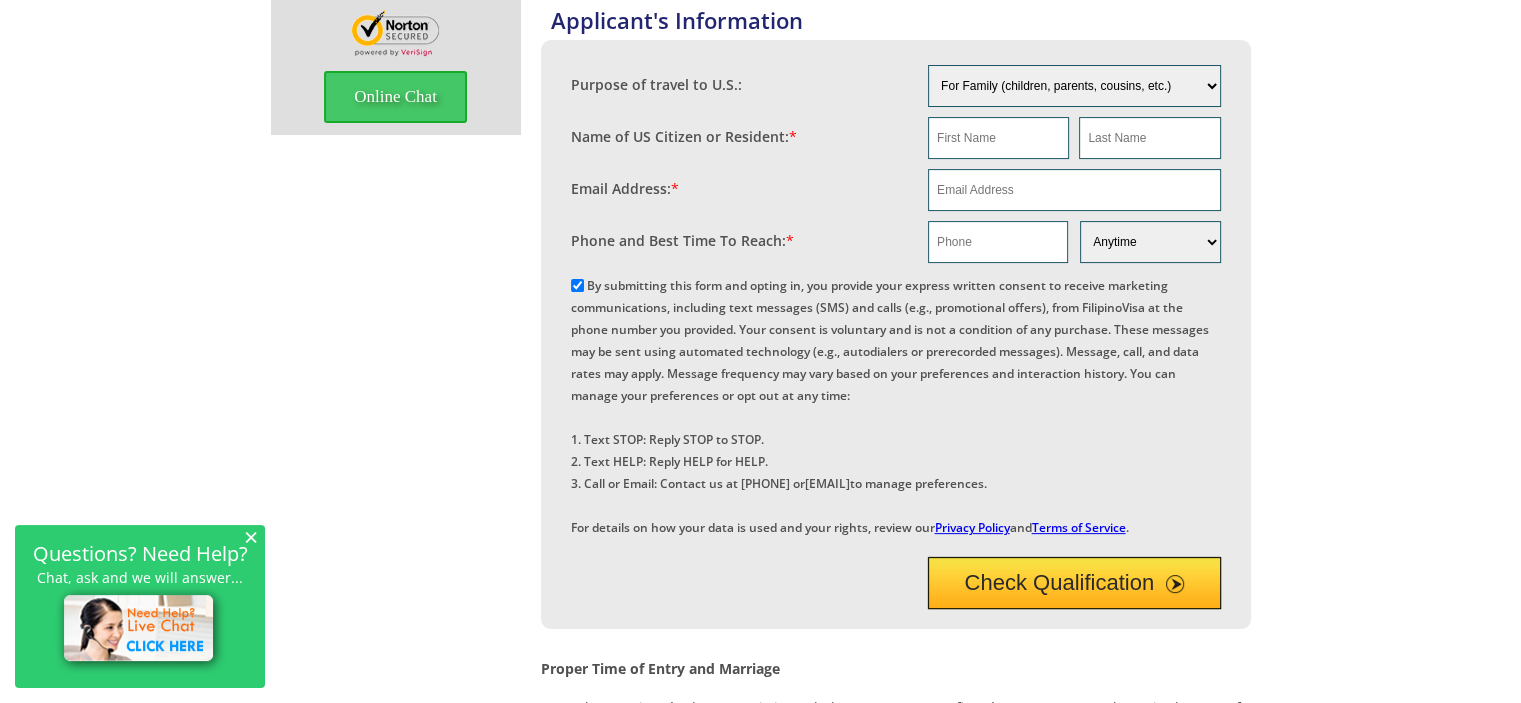 click on "By submitting this form and opting in, you provide your express written consent to receive marketing communications, including text messages (SMS) and calls (e.g., promotional offers), from FilipinoVisa at the phone number you provided. Your consent is voluntary and is not a condition of any purchase. These messages may be sent using automated technology (e.g., autodialers or prerecorded messages). Message, call, and data rates may apply. Message frequency may vary based on your preferences and interaction history. You can manage your preferences or opt out at any time:
1. Text STOP: Reply STOP to STOP.
2. Text HELP: Reply HELP for HELP.
3. Call or Email: Contact us at +1 (210) 399-2275 or  info@filipinovisa.com  to manage preferences.
For details on how your data is used and your rights, review our  Privacy Policy  and  Terms of Service ." at bounding box center (890, 406) 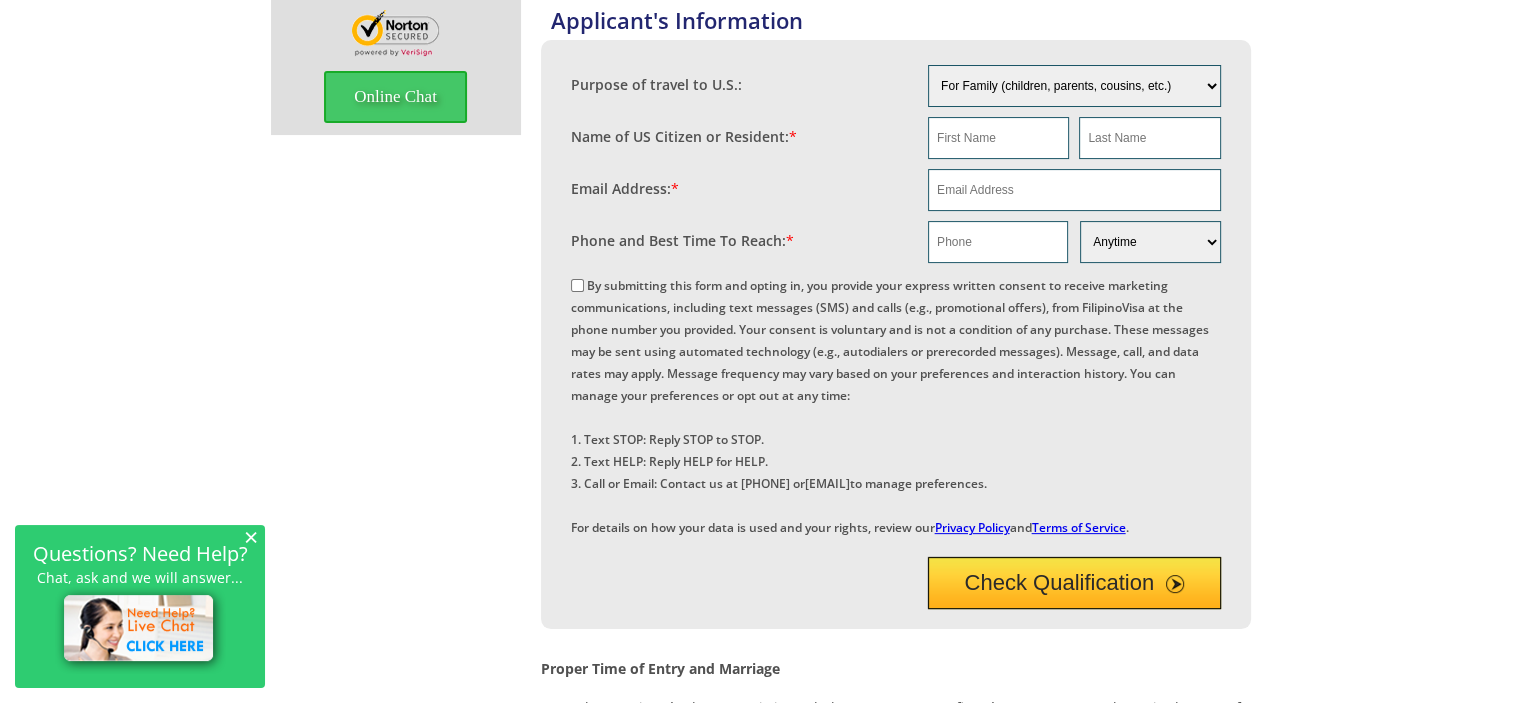 click on "By submitting this form and opting in, you provide your express written consent to receive marketing communications, including text messages (SMS) and calls (e.g., promotional offers), from FilipinoVisa at the phone number you provided. Your consent is voluntary and is not a condition of any purchase. These messages may be sent using automated technology (e.g., autodialers or prerecorded messages). Message, call, and data rates may apply. Message frequency may vary based on your preferences and interaction history. You can manage your preferences or opt out at any time:
1. Text STOP: Reply STOP to STOP.
2. Text HELP: Reply HELP for HELP.
3. Call or Email: Contact us at +1 (210) 399-2275 or  info@filipinovisa.com  to manage preferences.
For details on how your data is used and your rights, review our  Privacy Policy  and  Terms of Service ." at bounding box center [890, 406] 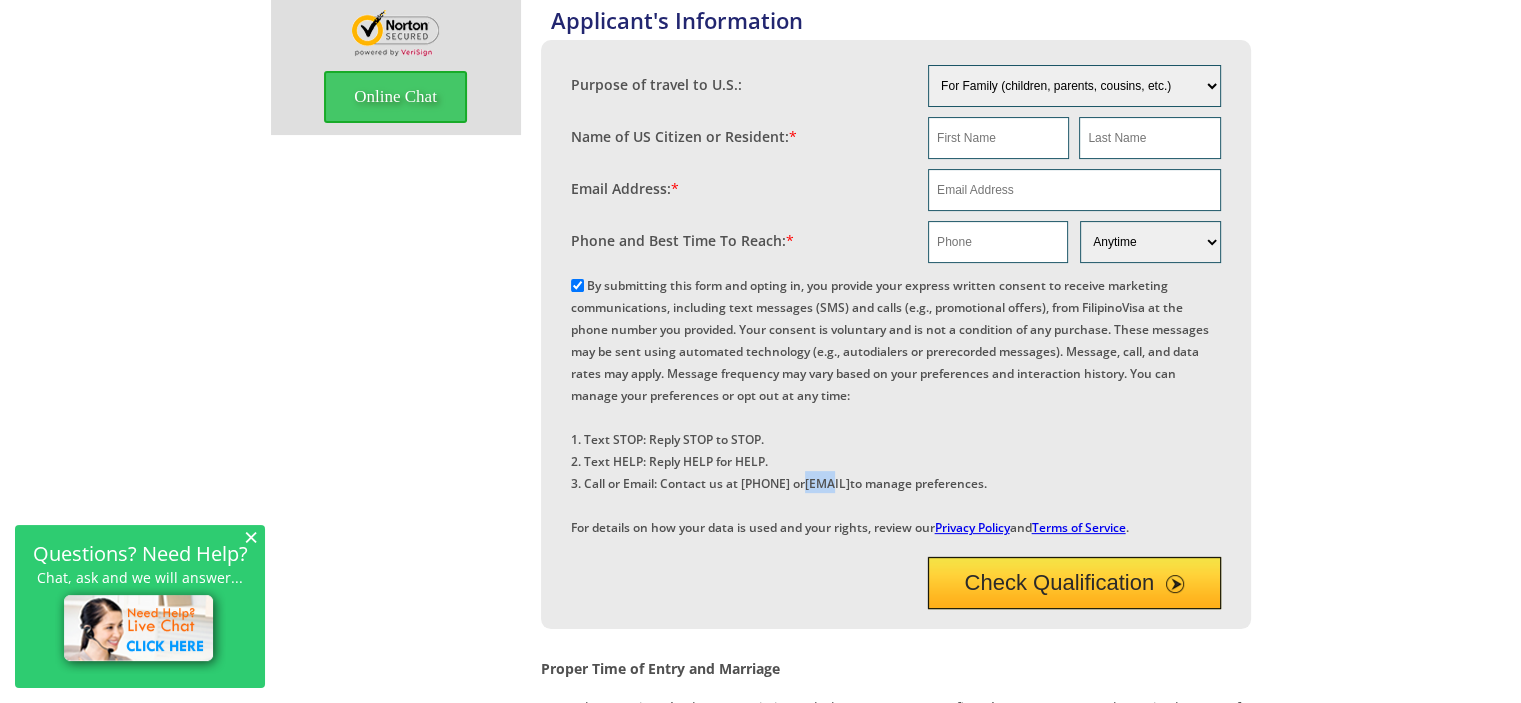 click on "By submitting this form and opting in, you provide your express written consent to receive marketing communications, including text messages (SMS) and calls (e.g., promotional offers), from FilipinoVisa at the phone number you provided. Your consent is voluntary and is not a condition of any purchase. These messages may be sent using automated technology (e.g., autodialers or prerecorded messages). Message, call, and data rates may apply. Message frequency may vary based on your preferences and interaction history. You can manage your preferences or opt out at any time:
1. Text STOP: Reply STOP to STOP.
2. Text HELP: Reply HELP for HELP.
3. Call or Email: Contact us at +1 (210) 399-2275 or  info@filipinovisa.com  to manage preferences.
For details on how your data is used and your rights, review our  Privacy Policy  and  Terms of Service ." at bounding box center [890, 406] 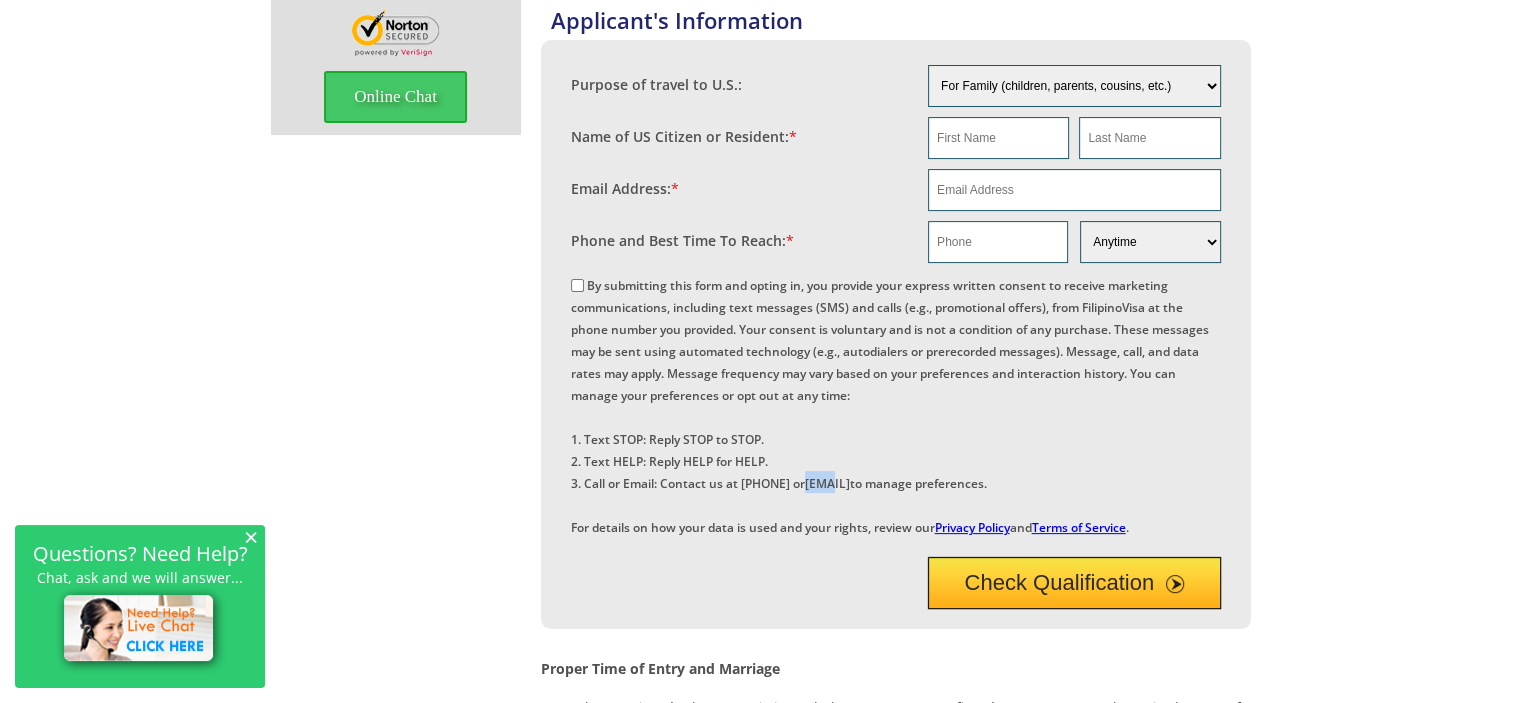 click on "By submitting this form and opting in, you provide your express written consent to receive marketing communications, including text messages (SMS) and calls (e.g., promotional offers), from FilipinoVisa at the phone number you provided. Your consent is voluntary and is not a condition of any purchase. These messages may be sent using automated technology (e.g., autodialers or prerecorded messages). Message, call, and data rates may apply. Message frequency may vary based on your preferences and interaction history. You can manage your preferences or opt out at any time:
1. Text STOP: Reply STOP to STOP.
2. Text HELP: Reply HELP for HELP.
3. Call or Email: Contact us at +1 (210) 399-2275 or  info@filipinovisa.com  to manage preferences.
For details on how your data is used and your rights, review our  Privacy Policy  and  Terms of Service ." at bounding box center [890, 406] 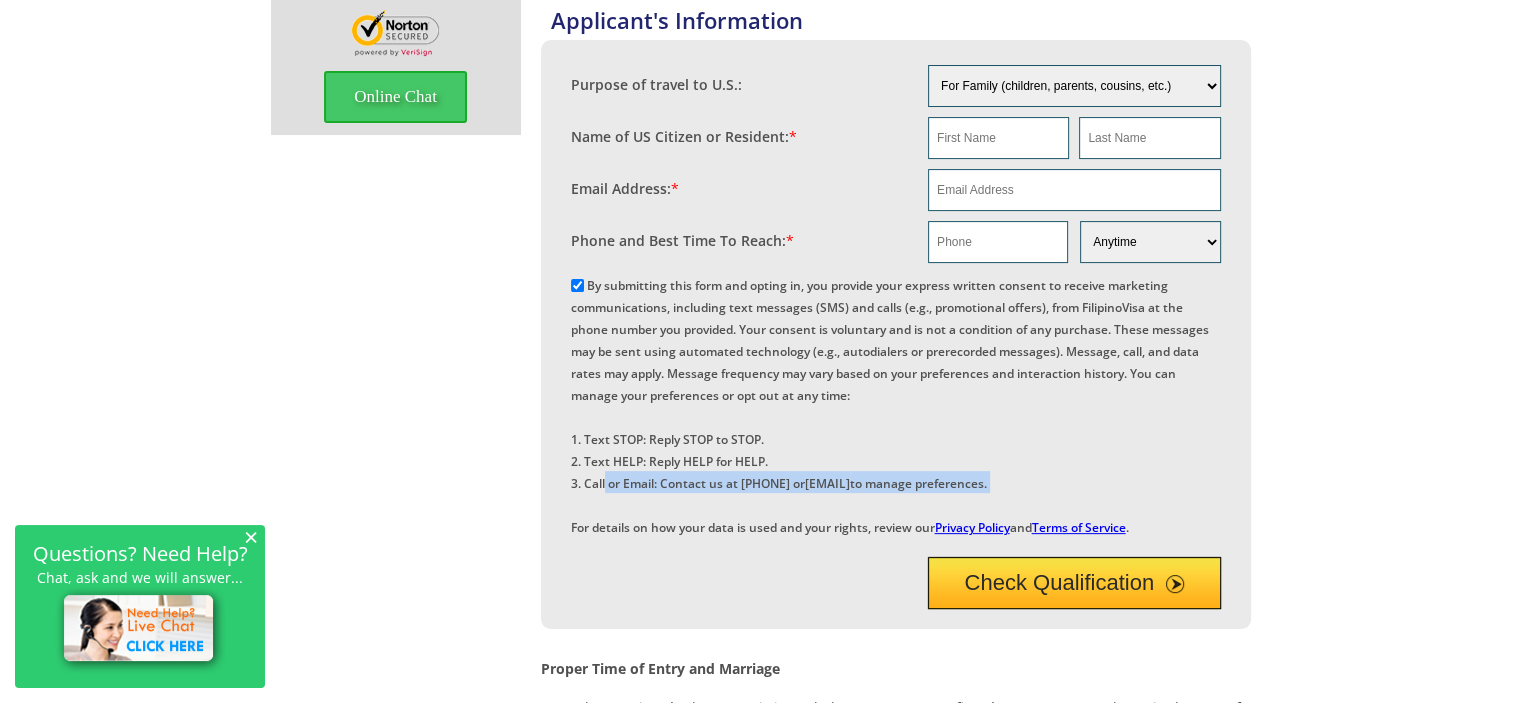 click on "By submitting this form and opting in, you provide your express written consent to receive marketing communications, including text messages (SMS) and calls (e.g., promotional offers), from FilipinoVisa at the phone number you provided. Your consent is voluntary and is not a condition of any purchase. These messages may be sent using automated technology (e.g., autodialers or prerecorded messages). Message, call, and data rates may apply. Message frequency may vary based on your preferences and interaction history. You can manage your preferences or opt out at any time:
1. Text STOP: Reply STOP to STOP.
2. Text HELP: Reply HELP for HELP.
3. Call or Email: Contact us at +1 (210) 399-2275 or  info@filipinovisa.com  to manage preferences.
For details on how your data is used and your rights, review our  Privacy Policy  and  Terms of Service ." at bounding box center (890, 406) 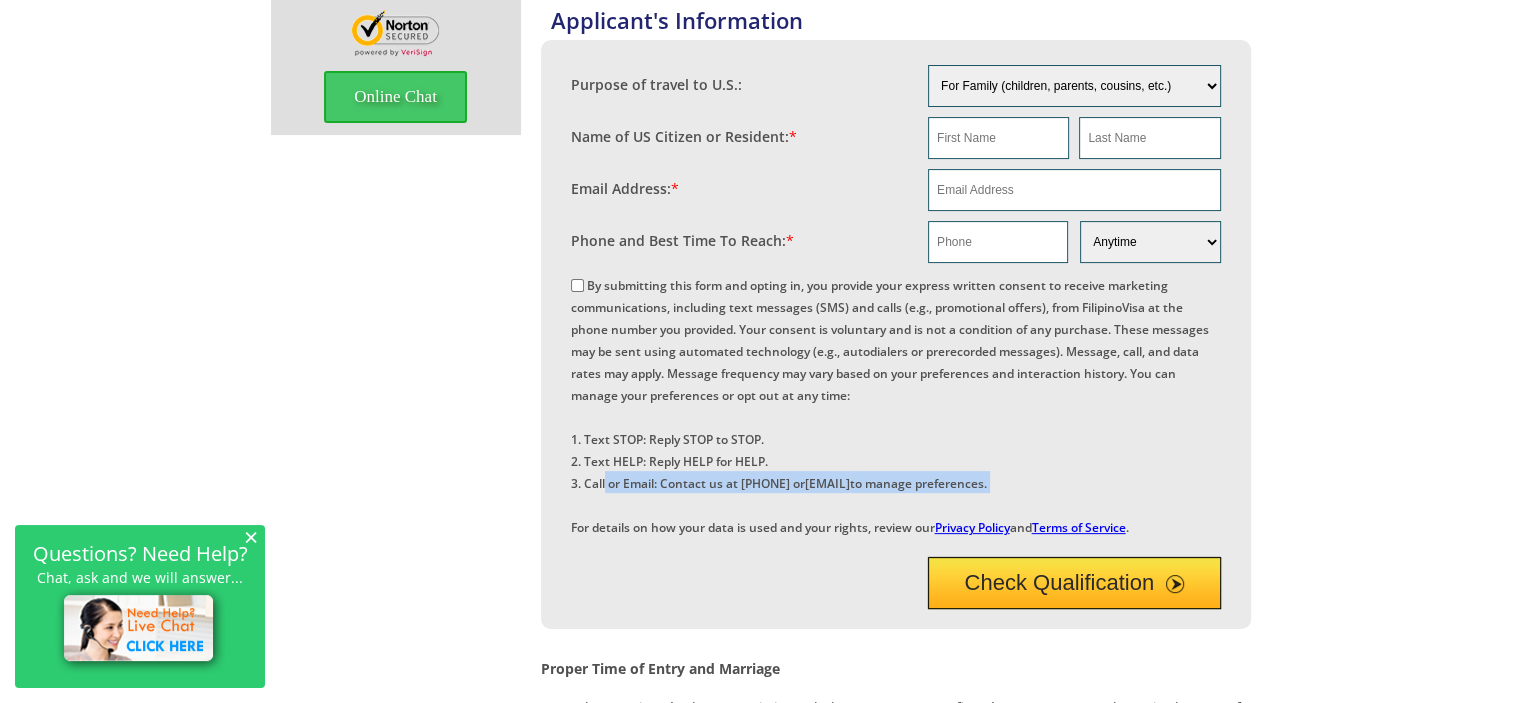click on "By submitting this form and opting in, you provide your express written consent to receive marketing communications, including text messages (SMS) and calls (e.g., promotional offers), from FilipinoVisa at the phone number you provided. Your consent is voluntary and is not a condition of any purchase. These messages may be sent using automated technology (e.g., autodialers or prerecorded messages). Message, call, and data rates may apply. Message frequency may vary based on your preferences and interaction history. You can manage your preferences or opt out at any time:
1. Text STOP: Reply STOP to STOP.
2. Text HELP: Reply HELP for HELP.
3. Call or Email: Contact us at +1 (210) 399-2275 or  info@filipinovisa.com  to manage preferences.
For details on how your data is used and your rights, review our  Privacy Policy  and  Terms of Service ." at bounding box center [890, 406] 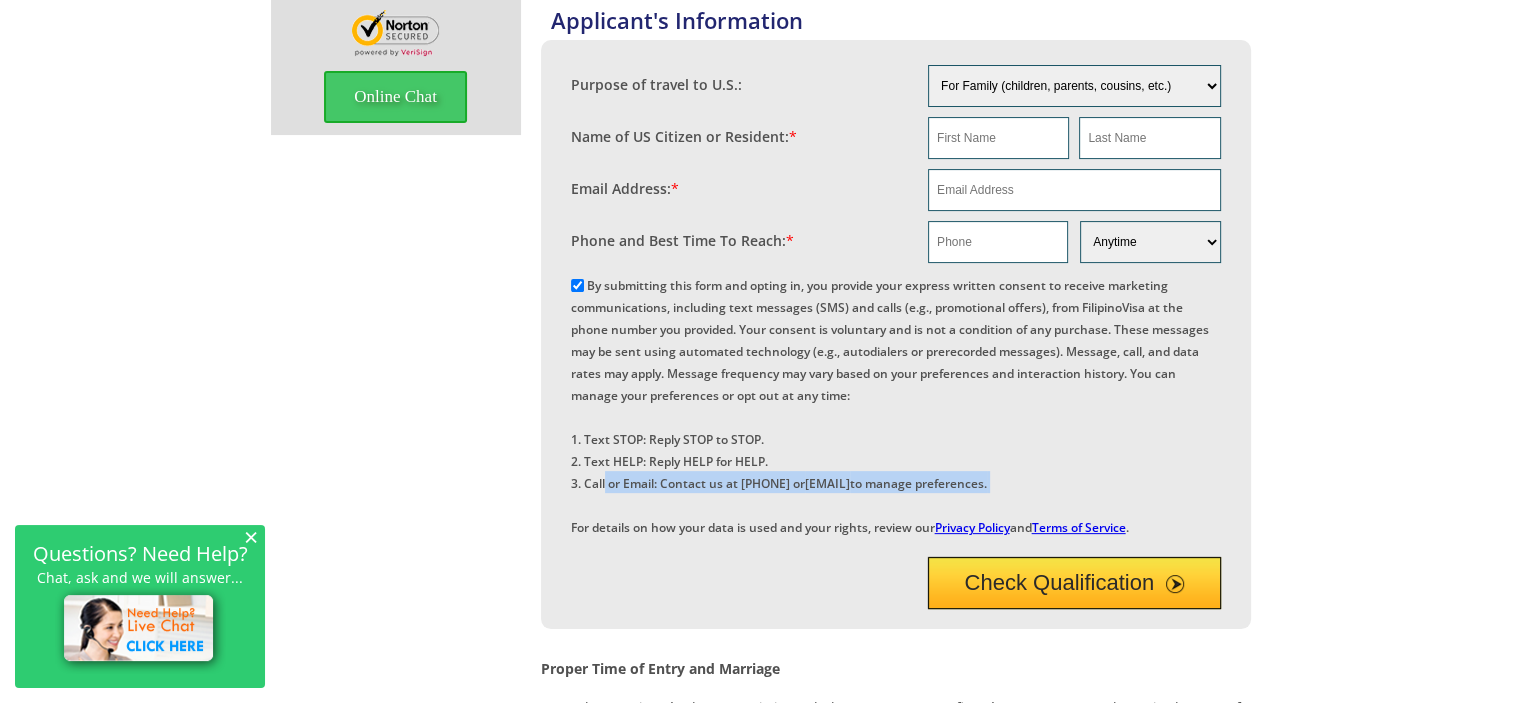 click on "By submitting this form and opting in, you provide your express written consent to receive marketing communications, including text messages (SMS) and calls (e.g., promotional offers), from FilipinoVisa at the phone number you provided. Your consent is voluntary and is not a condition of any purchase. These messages may be sent using automated technology (e.g., autodialers or prerecorded messages). Message, call, and data rates may apply. Message frequency may vary based on your preferences and interaction history. You can manage your preferences or opt out at any time:
1. Text STOP: Reply STOP to STOP.
2. Text HELP: Reply HELP for HELP.
3. Call or Email: Contact us at +1 (210) 399-2275 or  info@filipinovisa.com  to manage preferences.
For details on how your data is used and your rights, review our  Privacy Policy  and  Terms of Service ." at bounding box center [890, 406] 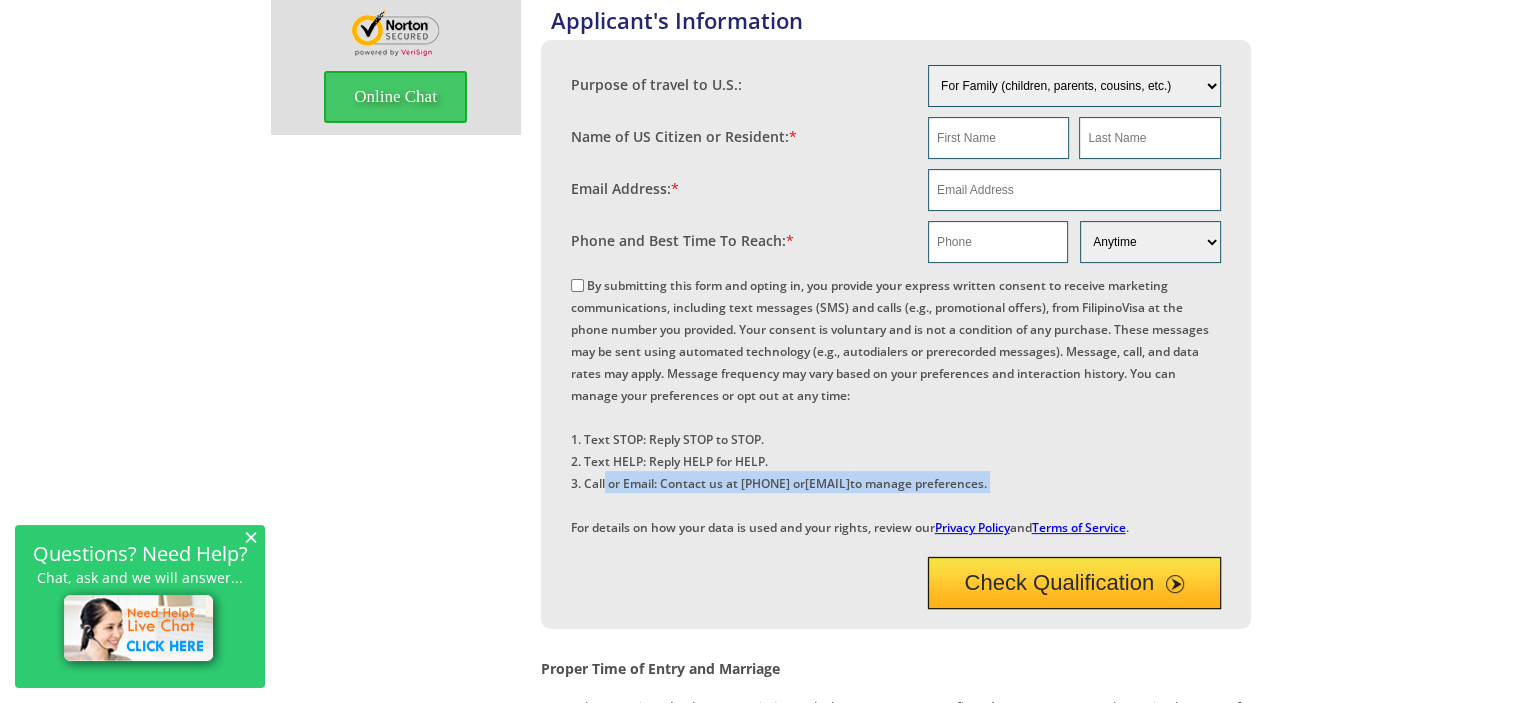 click on "By submitting this form and opting in, you provide your express written consent to receive marketing communications, including text messages (SMS) and calls (e.g., promotional offers), from FilipinoVisa at the phone number you provided. Your consent is voluntary and is not a condition of any purchase. These messages may be sent using automated technology (e.g., autodialers or prerecorded messages). Message, call, and data rates may apply. Message frequency may vary based on your preferences and interaction history. You can manage your preferences or opt out at any time:
1. Text STOP: Reply STOP to STOP.
2. Text HELP: Reply HELP for HELP.
3. Call or Email: Contact us at +1 (210) 399-2275 or  info@filipinovisa.com  to manage preferences.
For details on how your data is used and your rights, review our  Privacy Policy  and  Terms of Service ." at bounding box center (890, 406) 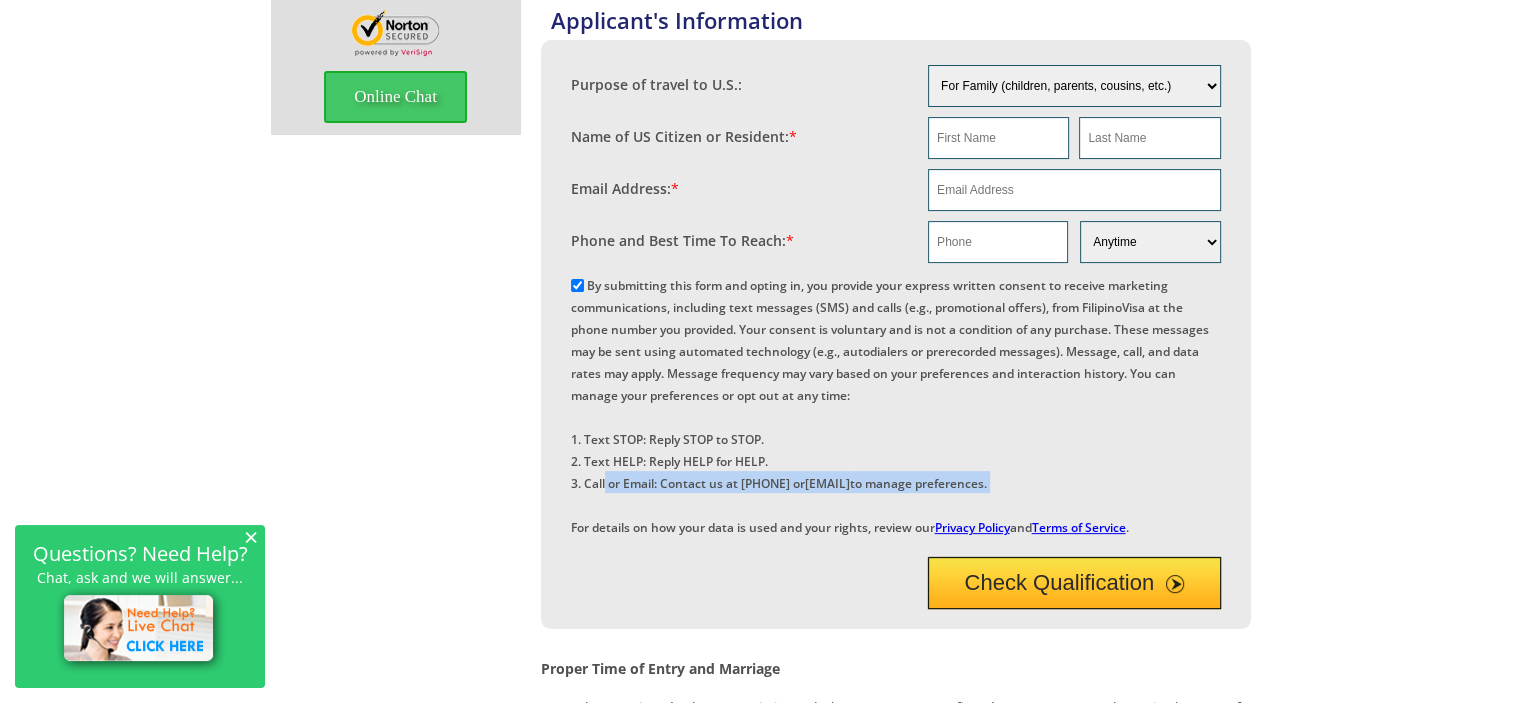 click on "By submitting this form and opting in, you provide your express written consent to receive marketing communications, including text messages (SMS) and calls (e.g., promotional offers), from FilipinoVisa at the phone number you provided. Your consent is voluntary and is not a condition of any purchase. These messages may be sent using automated technology (e.g., autodialers or prerecorded messages). Message, call, and data rates may apply. Message frequency may vary based on your preferences and interaction history. You can manage your preferences or opt out at any time:
1. Text STOP: Reply STOP to STOP.
2. Text HELP: Reply HELP for HELP.
3. Call or Email: Contact us at +1 (210) 399-2275 or  info@filipinovisa.com  to manage preferences.
For details on how your data is used and your rights, review our  Privacy Policy  and  Terms of Service ." at bounding box center (890, 406) 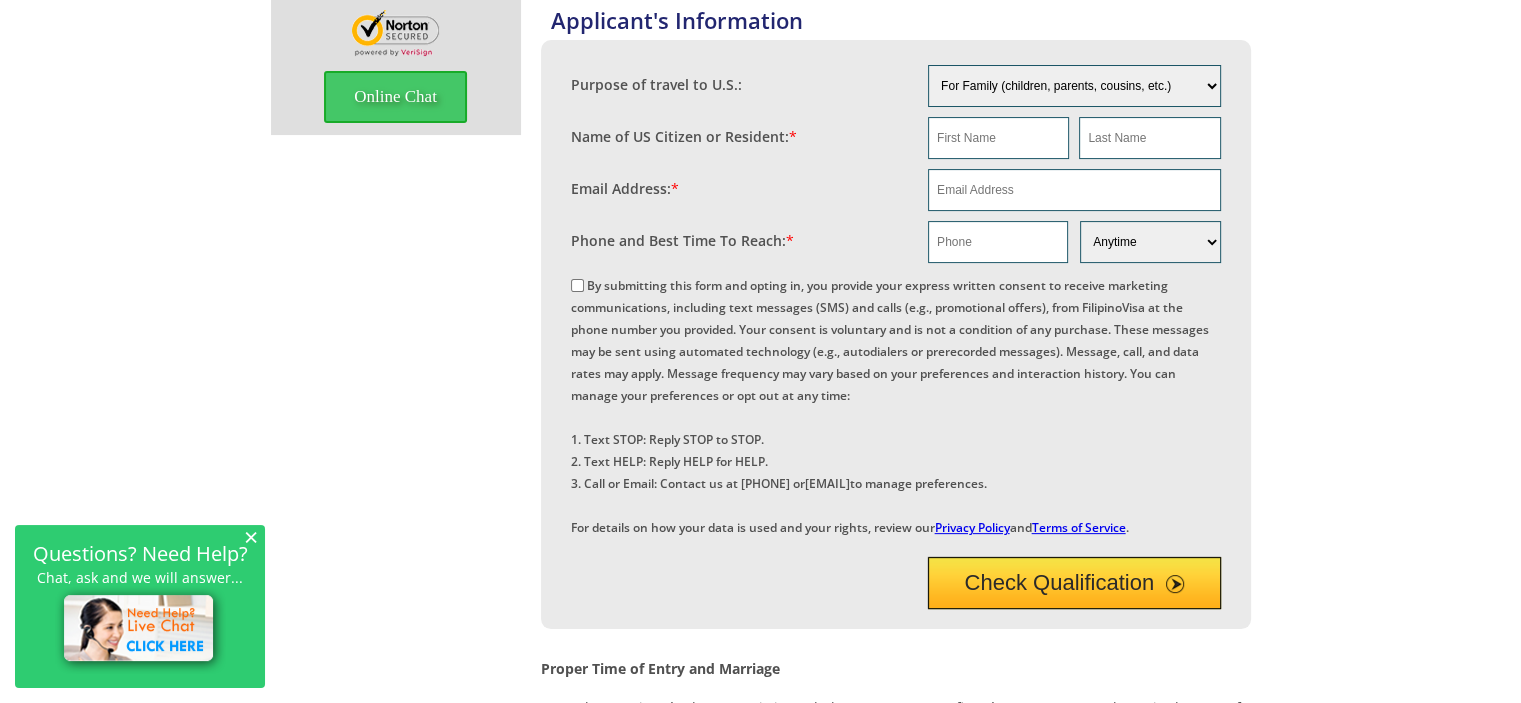click on "By submitting this form and opting in, you provide your express written consent to receive marketing communications, including text messages (SMS) and calls (e.g., promotional offers), from FilipinoVisa at the phone number you provided. Your consent is voluntary and is not a condition of any purchase. These messages may be sent using automated technology (e.g., autodialers or prerecorded messages). Message, call, and data rates may apply. Message frequency may vary based on your preferences and interaction history. You can manage your preferences or opt out at any time:
1. Text STOP: Reply STOP to STOP.
2. Text HELP: Reply HELP for HELP.
3. Call or Email: Contact us at +1 (210) 399-2275 or  info@filipinovisa.com  to manage preferences.
For details on how your data is used and your rights, review our  Privacy Policy  and  Terms of Service ." at bounding box center (890, 406) 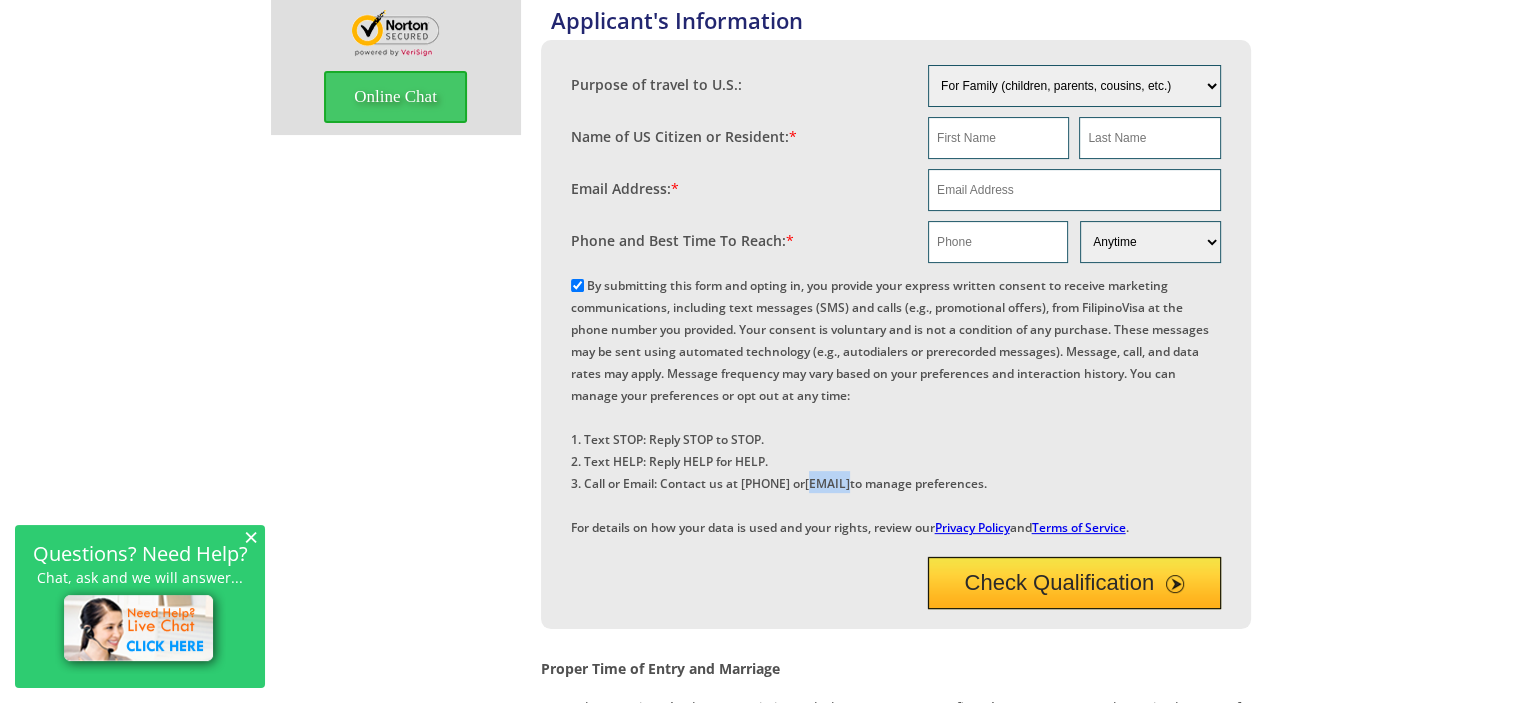 drag, startPoint x: 863, startPoint y: 483, endPoint x: 897, endPoint y: 481, distance: 34.058773 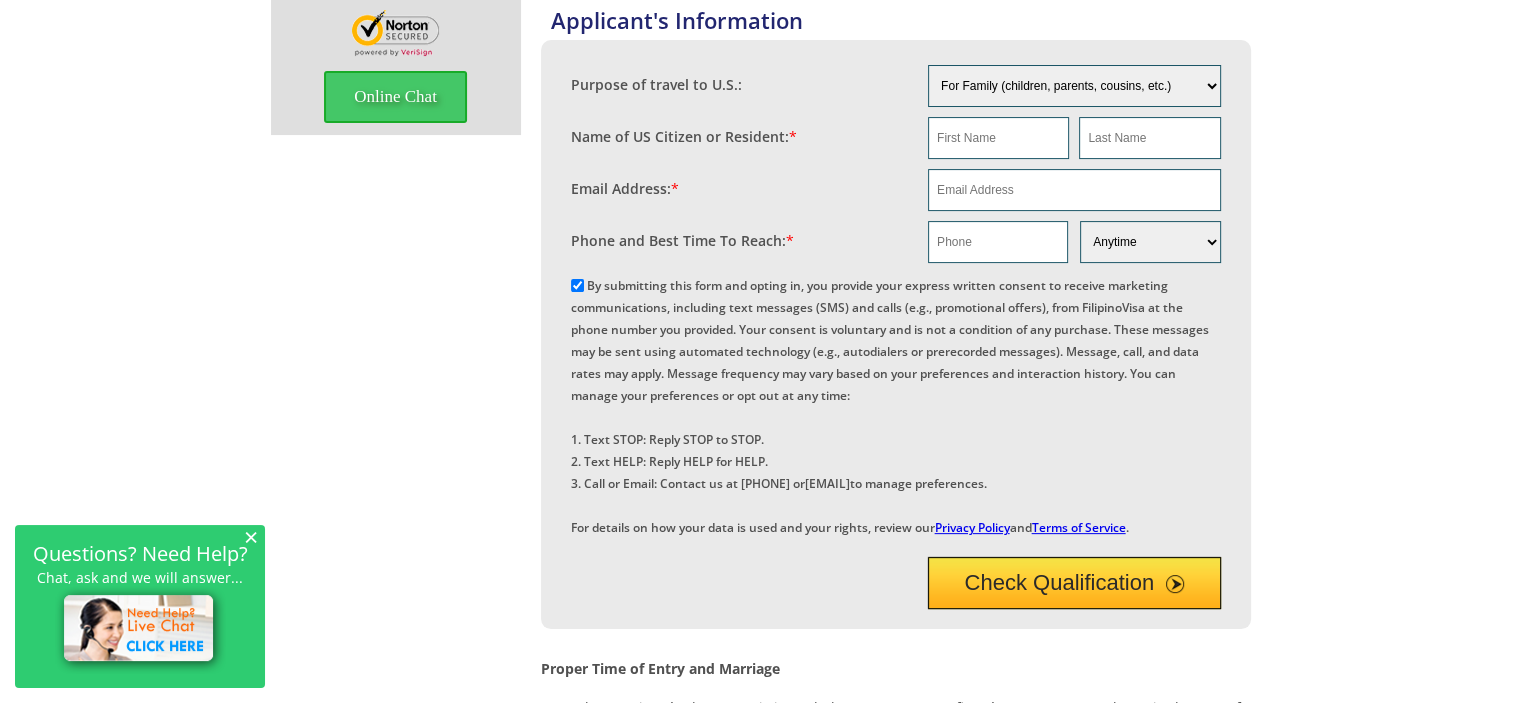 click on "By submitting this form and opting in, you provide your express written consent to receive marketing communications, including text messages (SMS) and calls (e.g., promotional offers), from FilipinoVisa at the phone number you provided. Your consent is voluntary and is not a condition of any purchase. These messages may be sent using automated technology (e.g., autodialers or prerecorded messages). Message, call, and data rates may apply. Message frequency may vary based on your preferences and interaction history. You can manage your preferences or opt out at any time:
1. Text STOP: Reply STOP to STOP.
2. Text HELP: Reply HELP for HELP.
3. Call or Email: Contact us at +1 (210) 399-2275 or  info@filipinovisa.com  to manage preferences.
For details on how your data is used and your rights, review our  Privacy Policy  and  Terms of Service ." at bounding box center [896, 405] 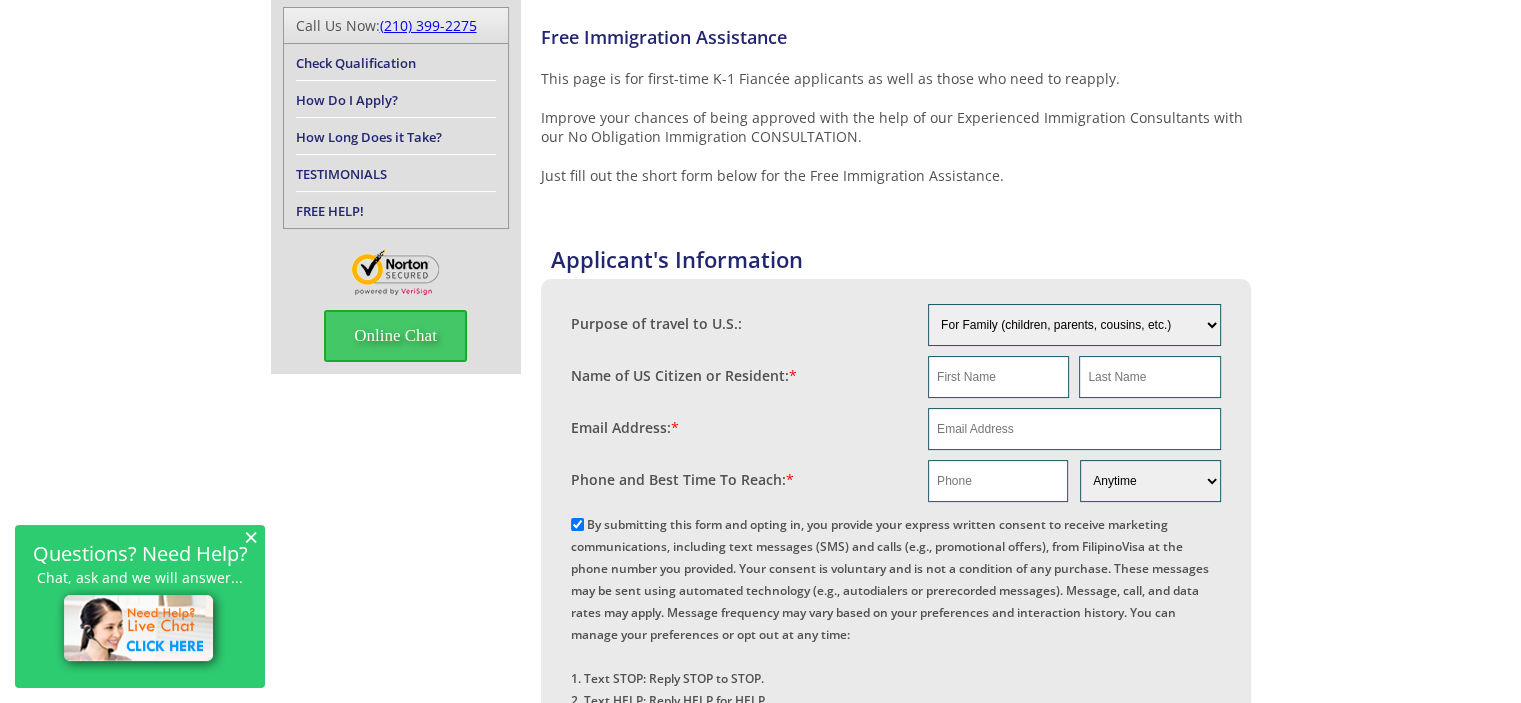 scroll, scrollTop: 300, scrollLeft: 0, axis: vertical 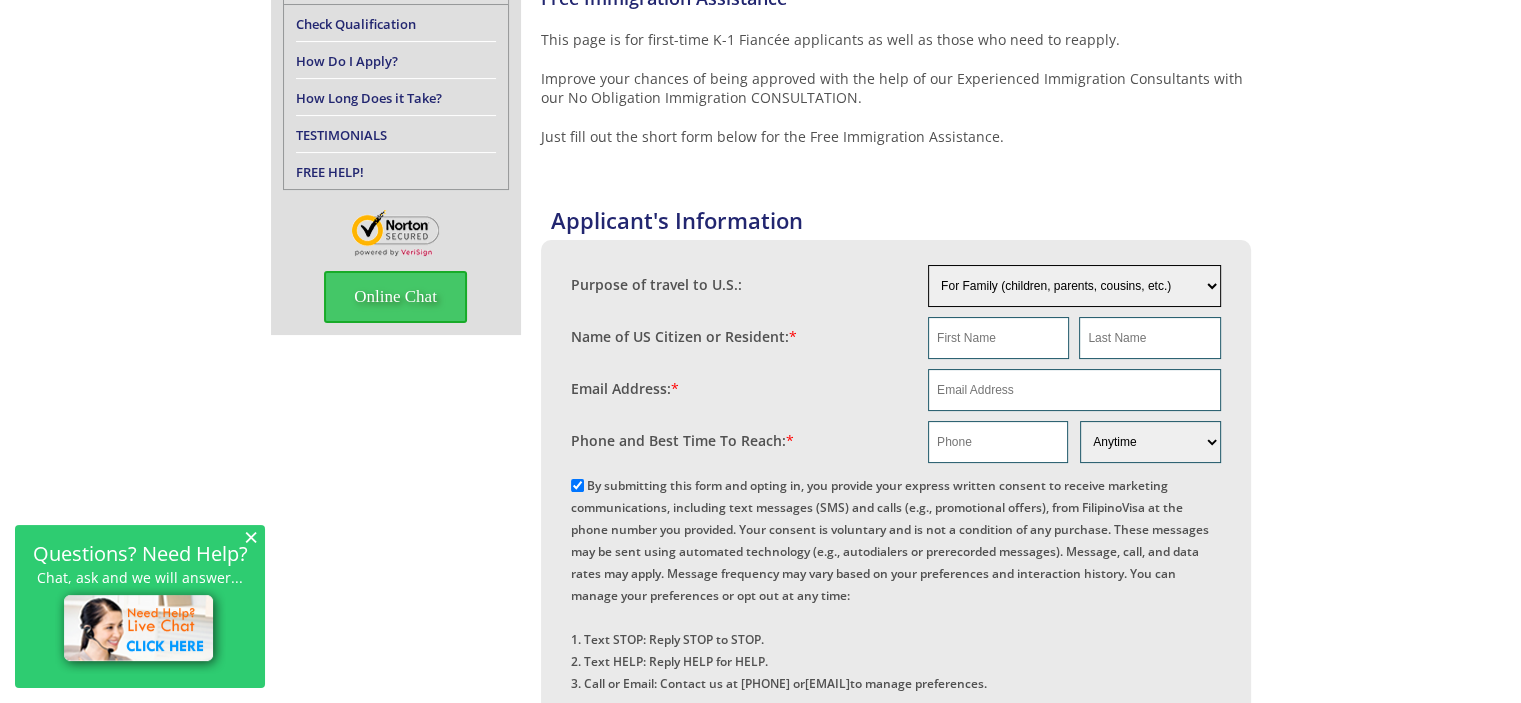 click on "Engaged for Marriage
Already Married to U.S. Citizen / Resident
For Short Term Visit (Less than 90 days)
For Long Term Visit (More than 90 days)
For A Job
For Family (children, parents, cousins, etc.)
For School (College/University)
For School (K-12)
Not Sure
Other" at bounding box center [1074, 286] 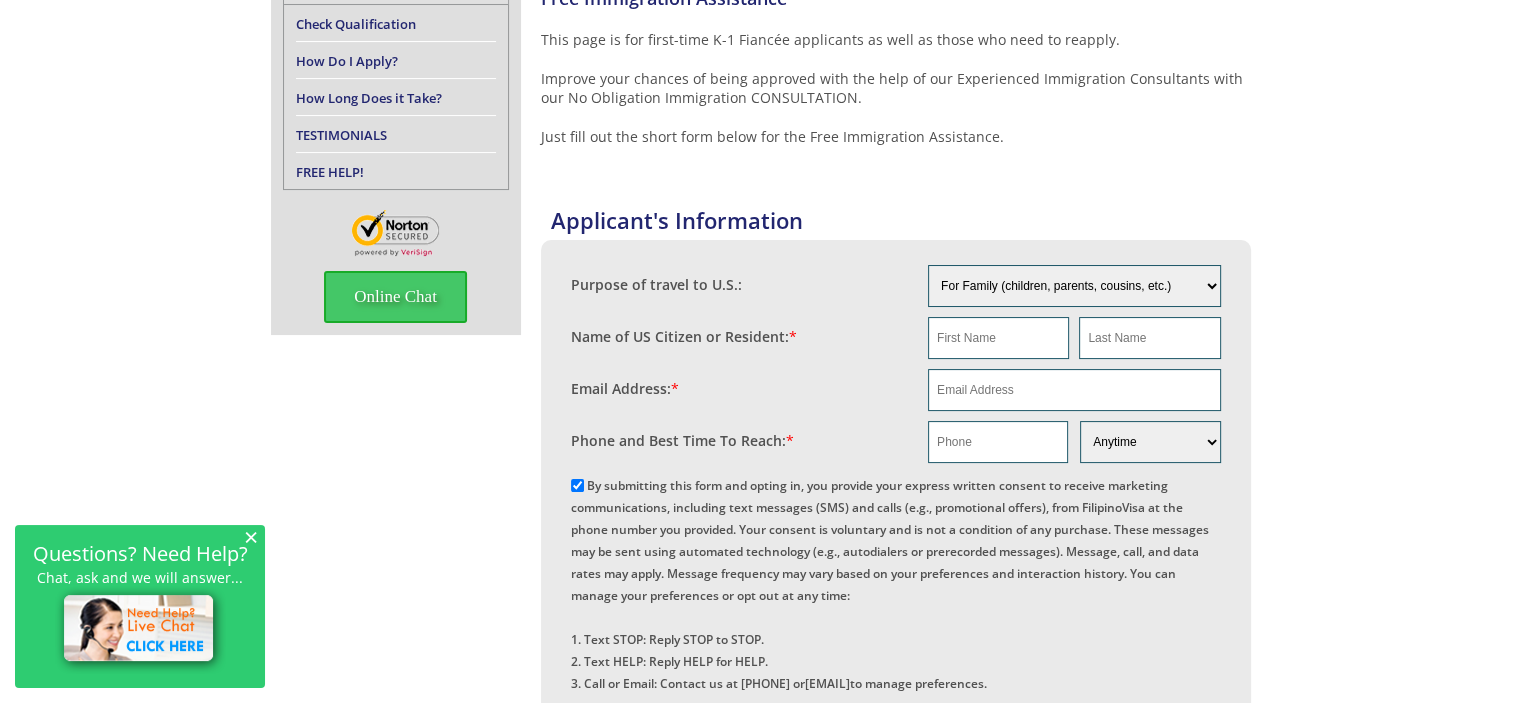 click on "Just fill out the short form below for the Free Immigration Assistance." at bounding box center [896, 136] 